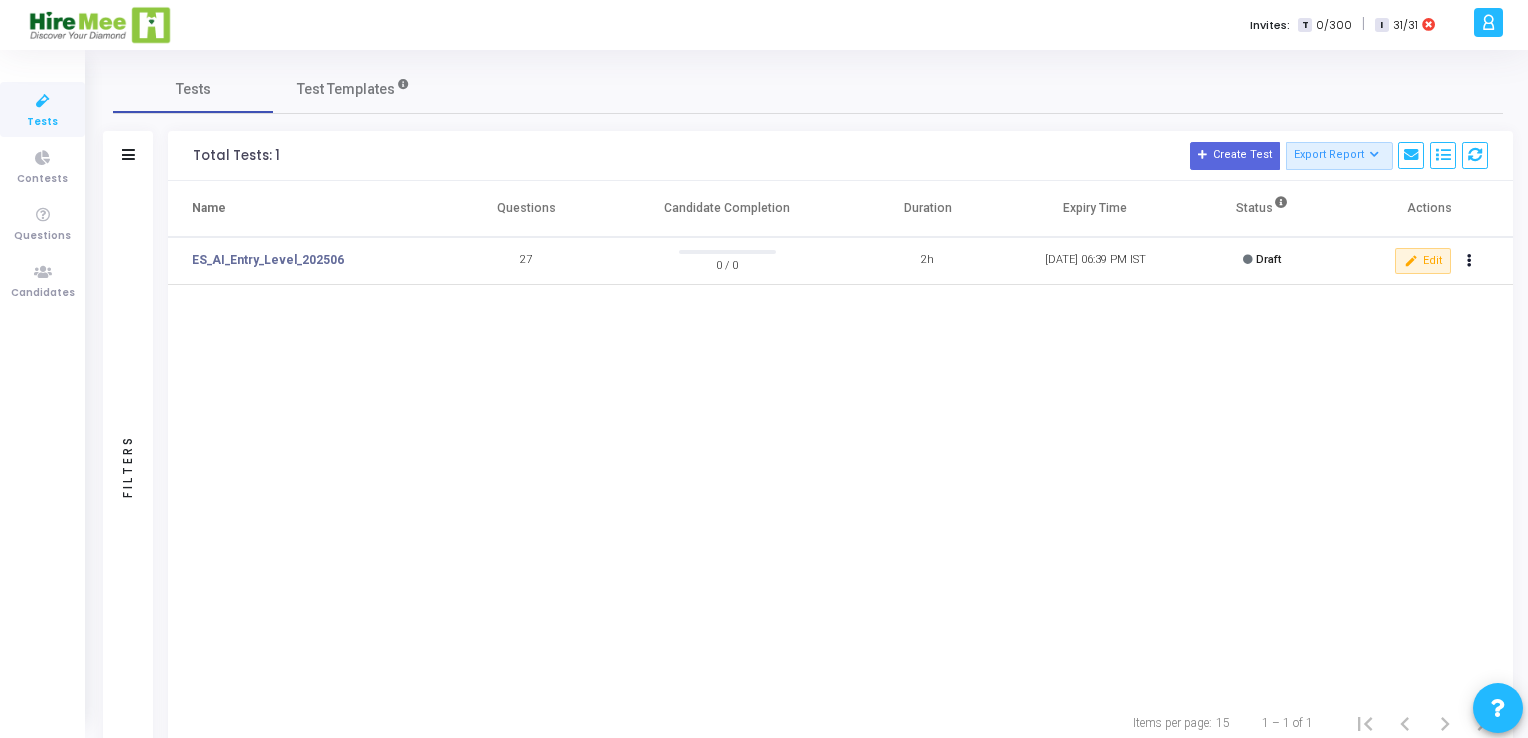 scroll, scrollTop: 0, scrollLeft: 0, axis: both 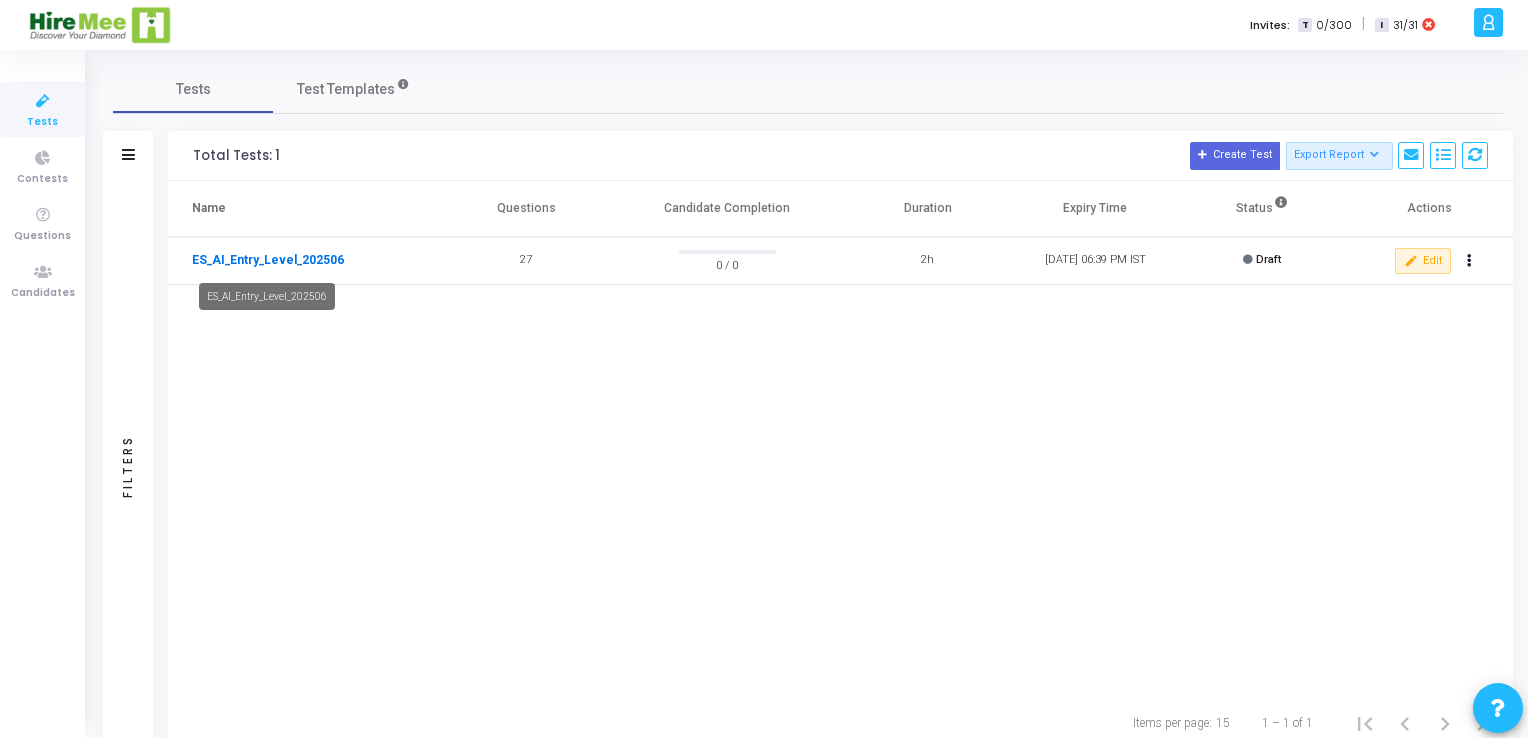 click on "ES_AI_Entry_Level_202506" at bounding box center (268, 260) 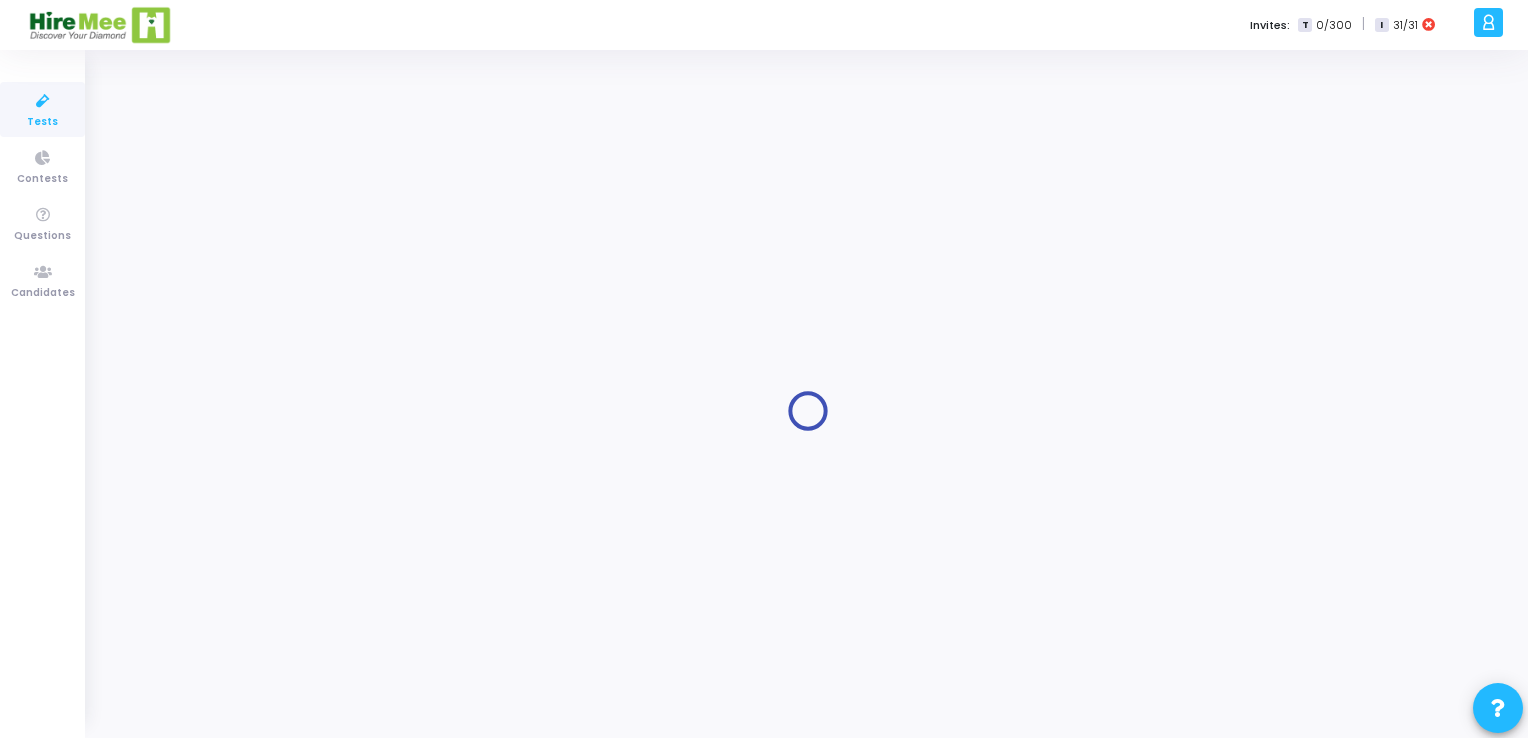 type on "ES_AI_Entry_Level_202506" 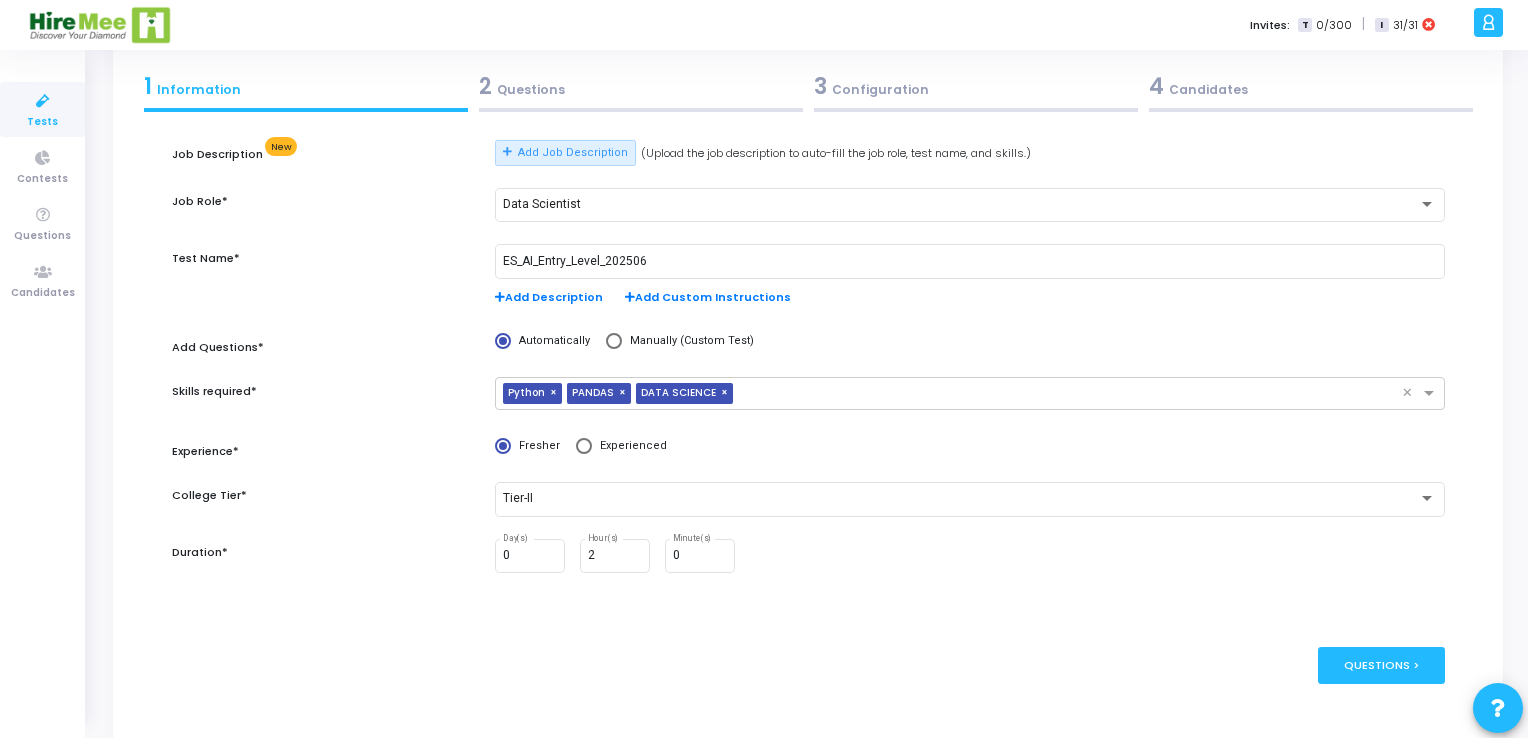 scroll, scrollTop: 136, scrollLeft: 0, axis: vertical 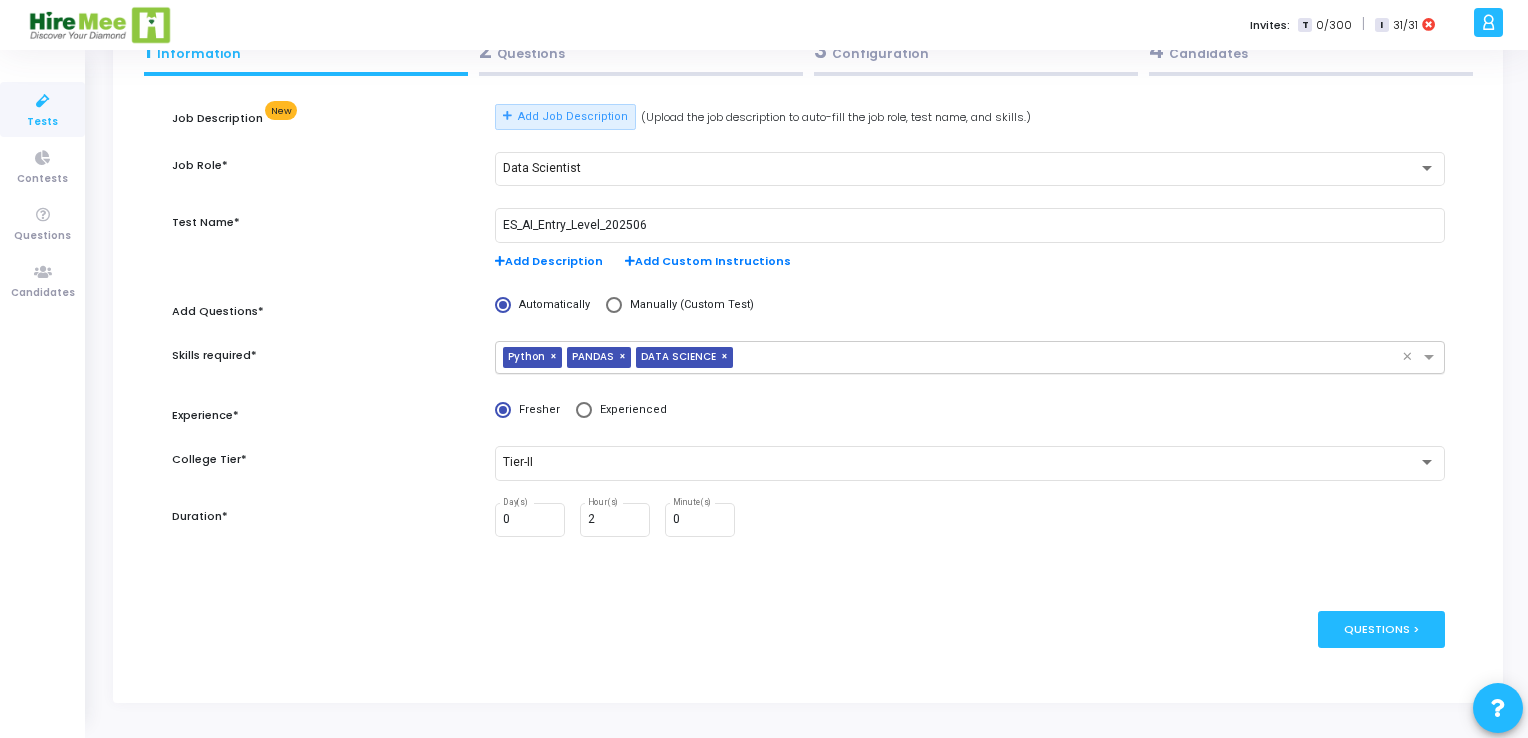click on "×" at bounding box center (727, 357) 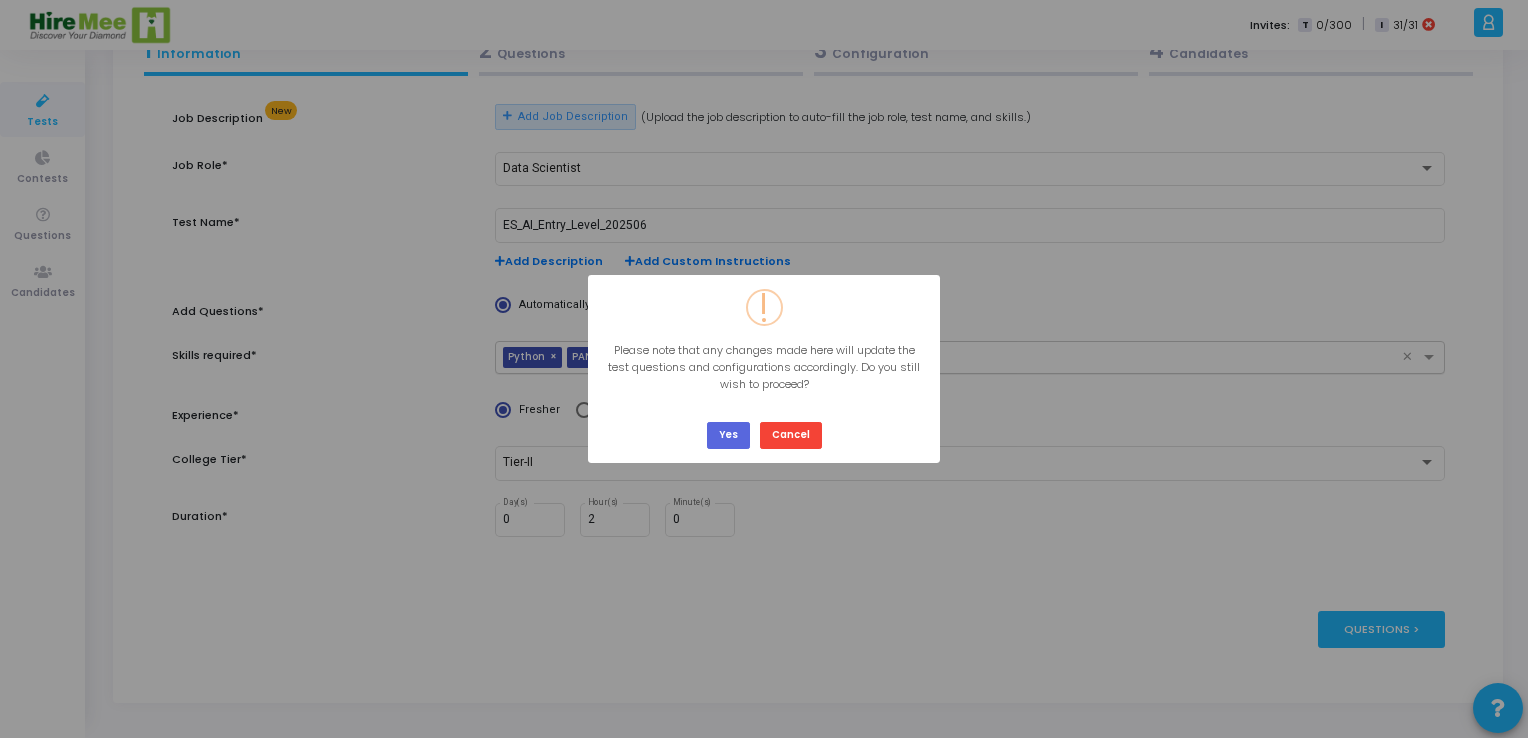 click on "Please note that any changes made here will update the test questions and configurations accordingly. Do you still wish to proceed?" at bounding box center (764, 367) 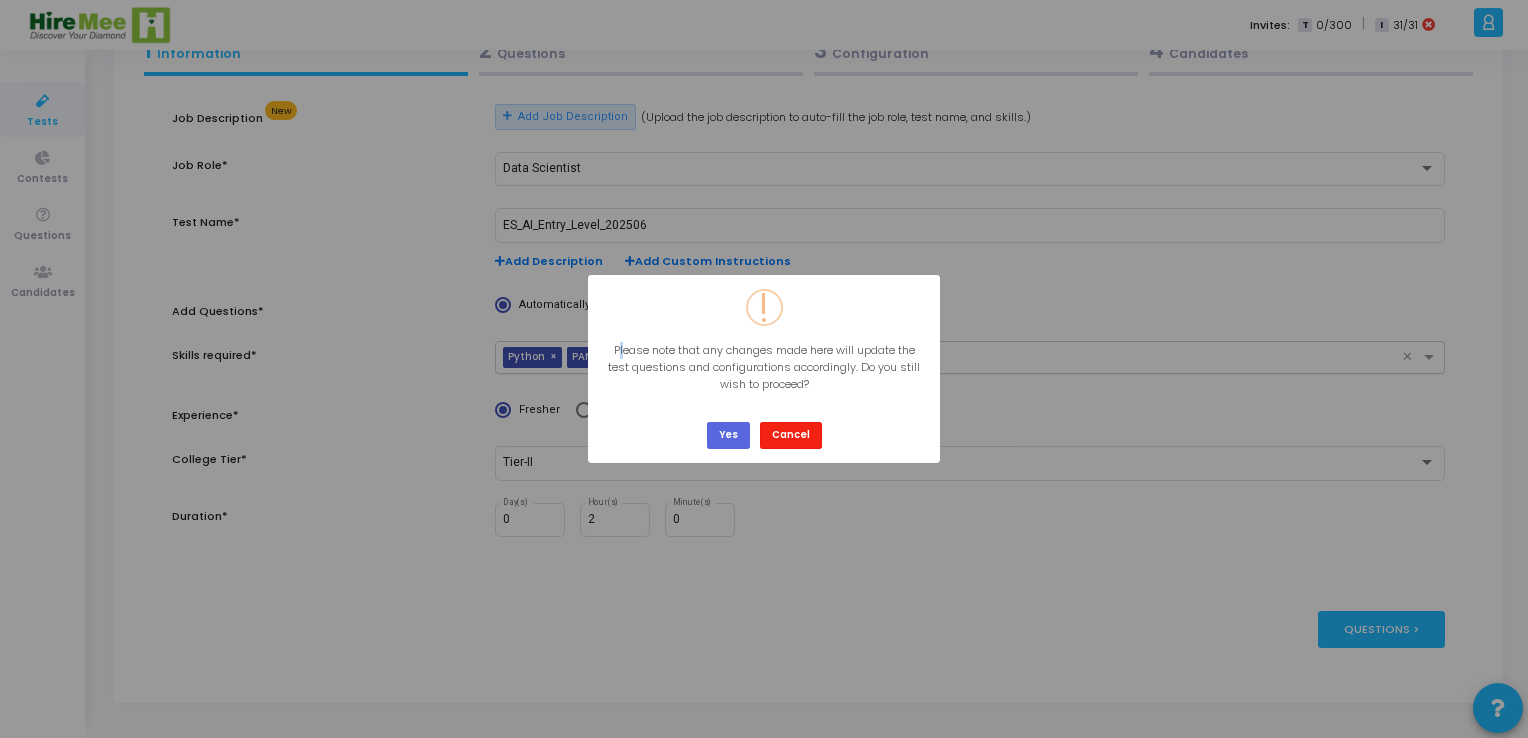 click on "Cancel" at bounding box center [791, 435] 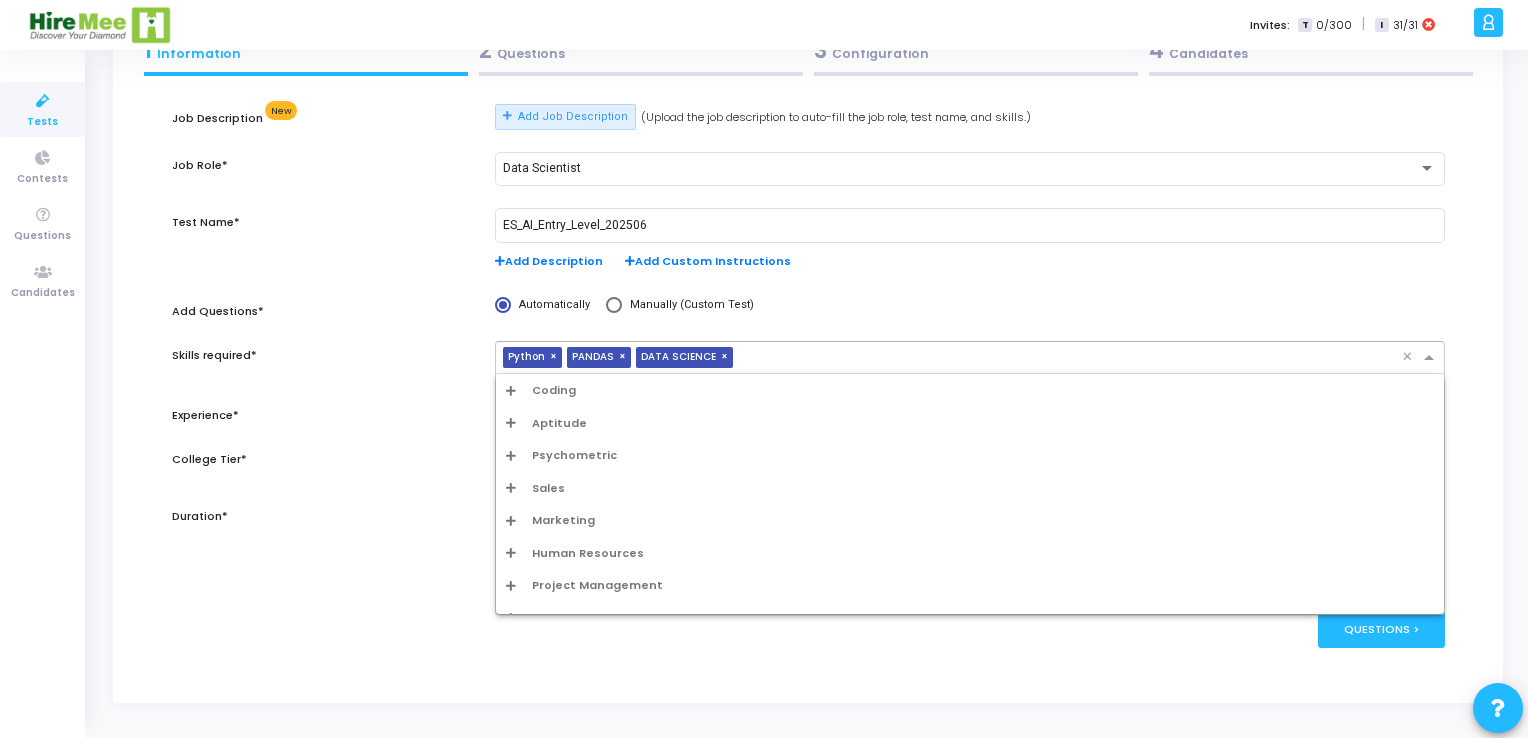 click at bounding box center (1071, 358) 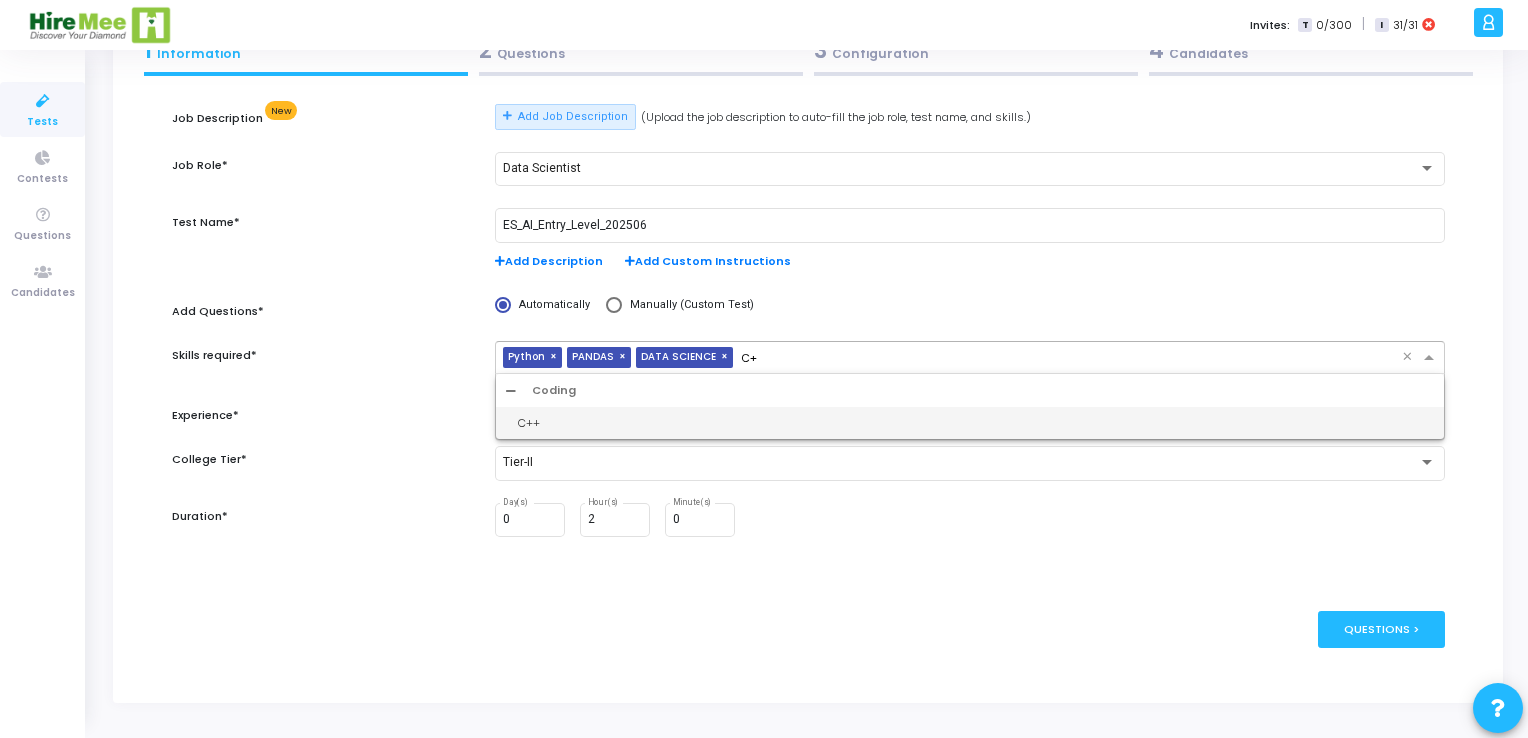 type on "C++" 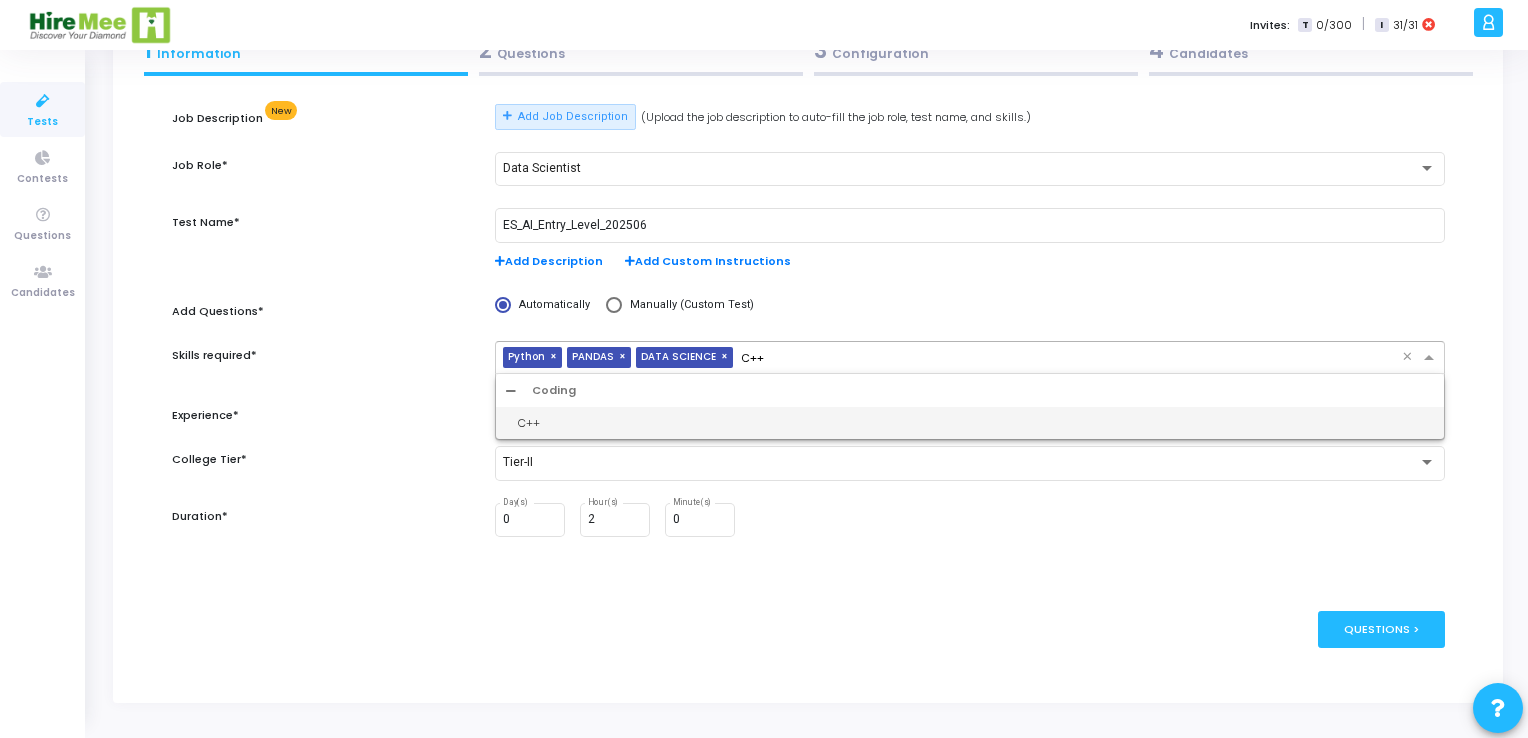 click on "C++" at bounding box center [976, 423] 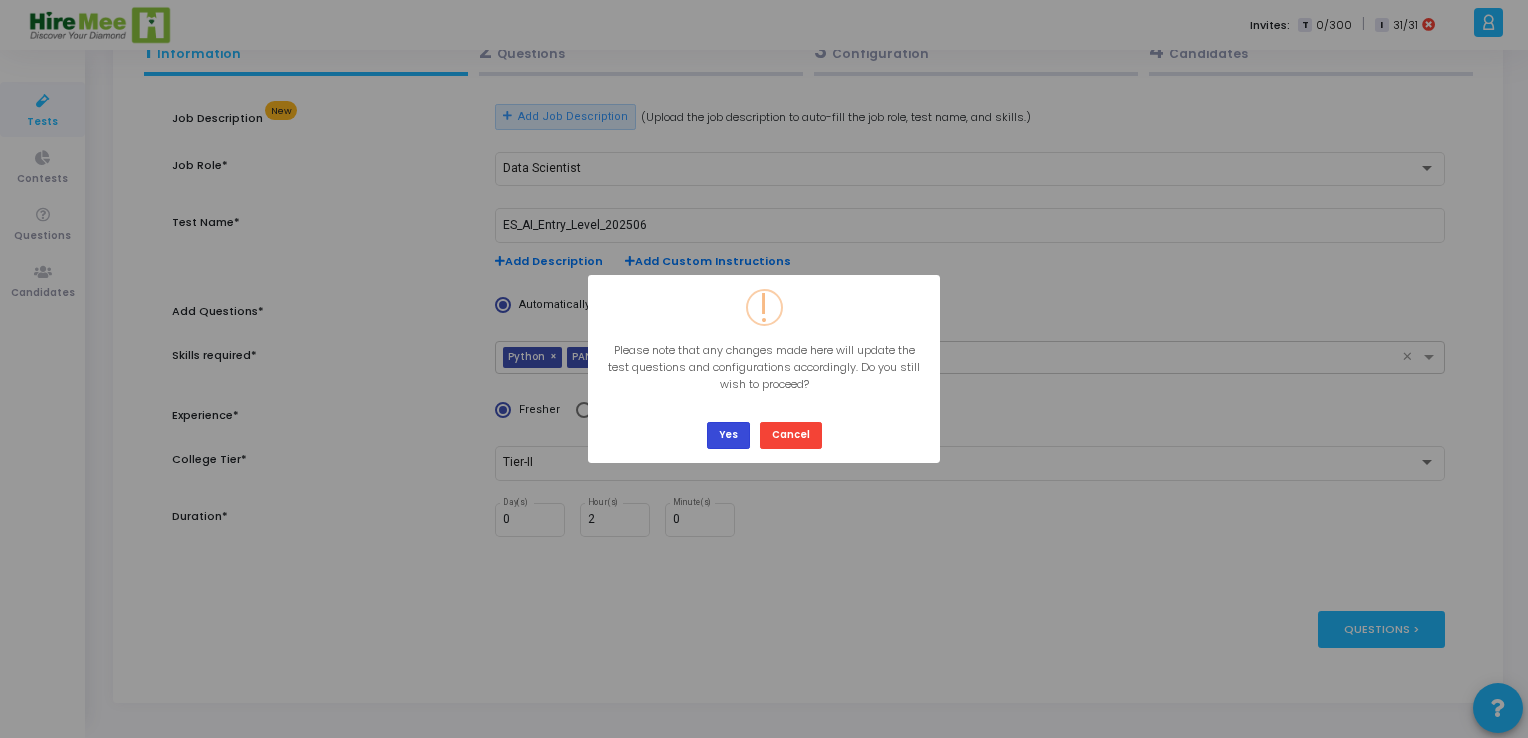 click on "Yes" at bounding box center [728, 435] 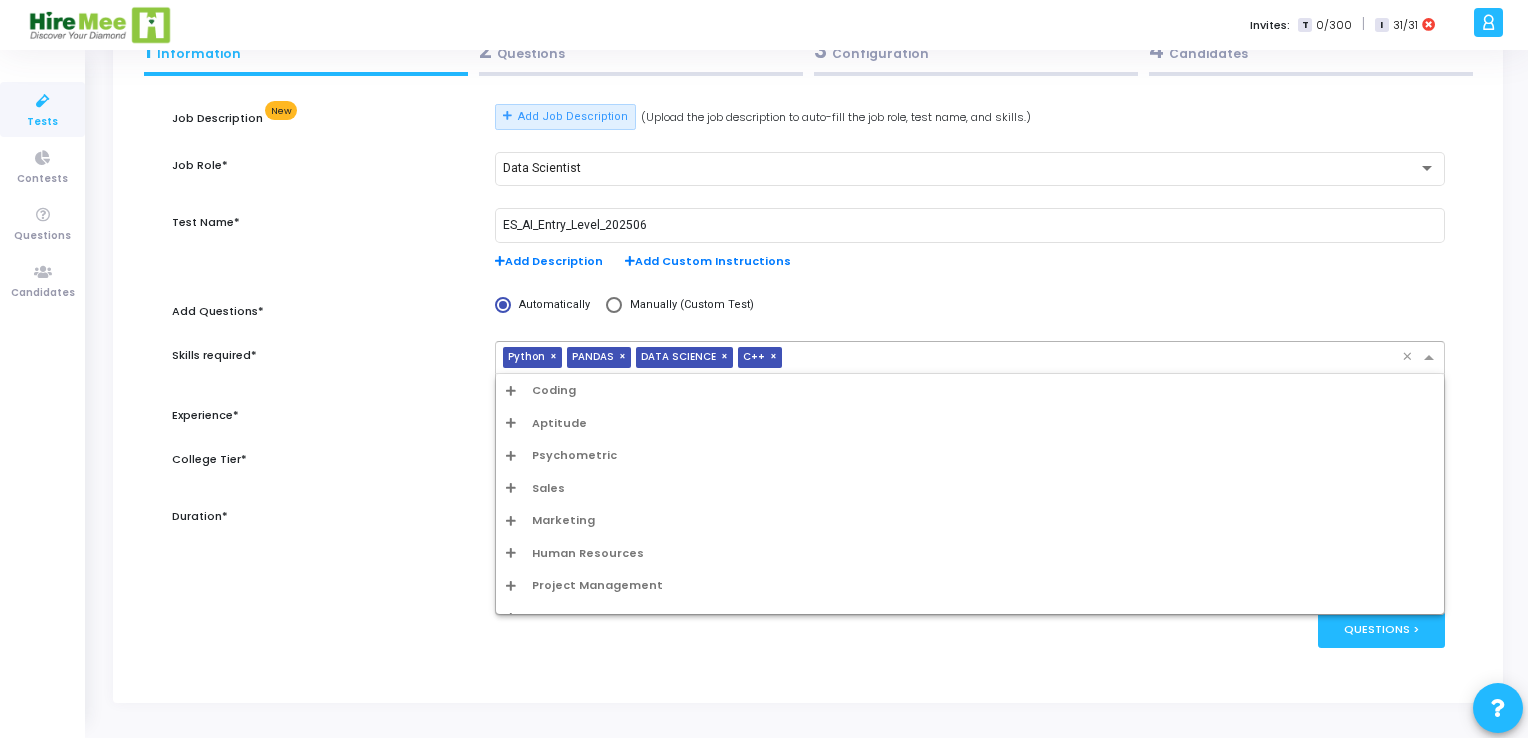 click on "× Python × PANDAS × DATA SCIENCE × C++" at bounding box center [949, 357] 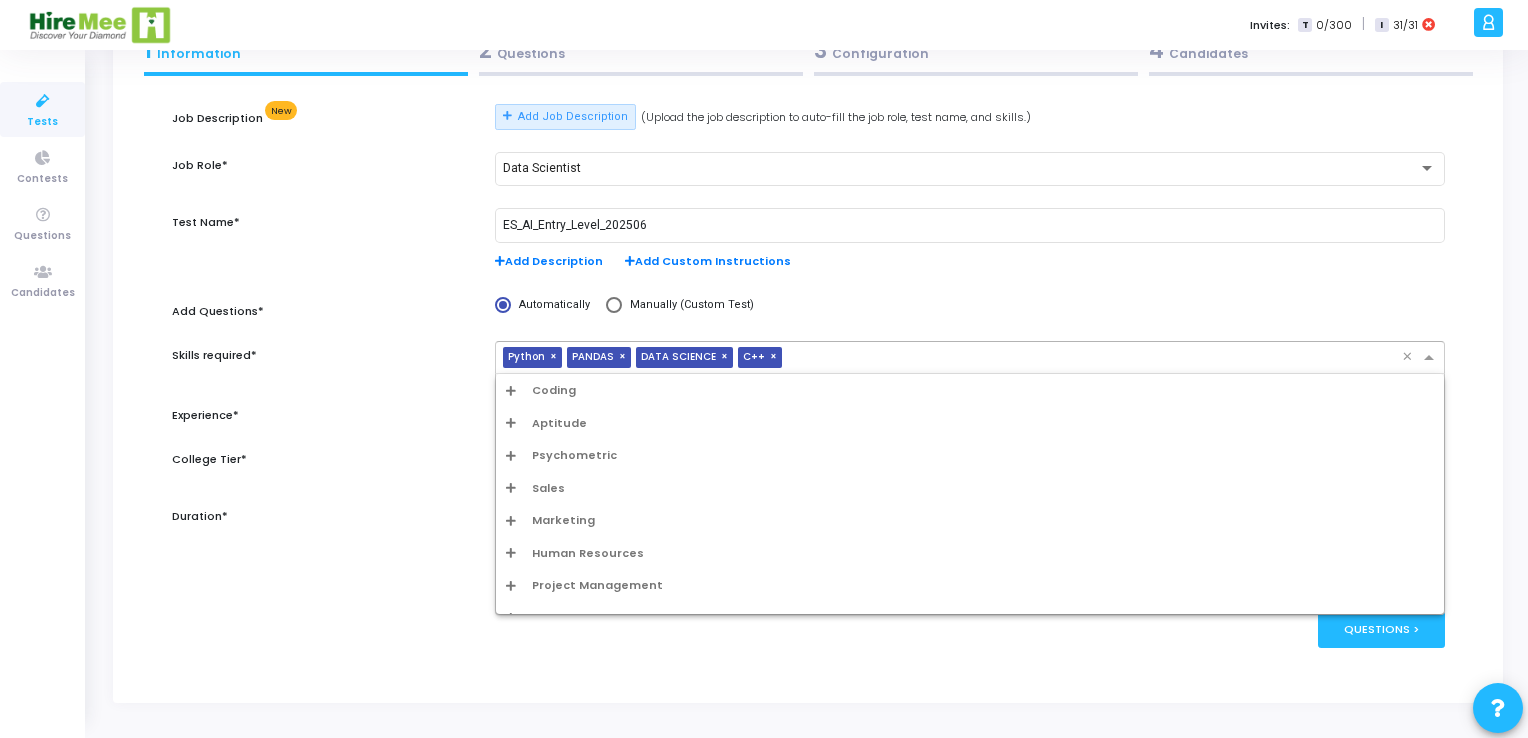 type on "C" 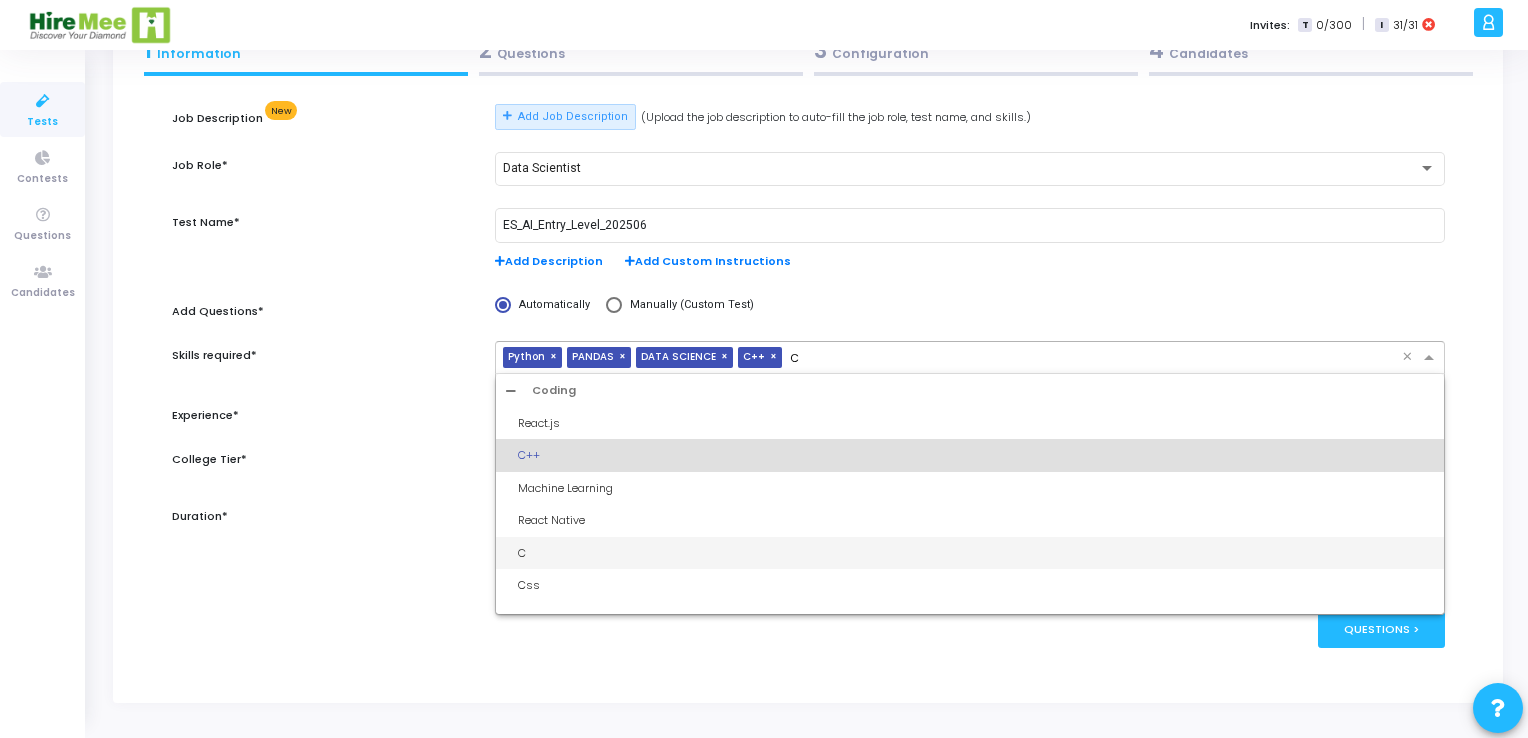 click on "C" at bounding box center [976, 553] 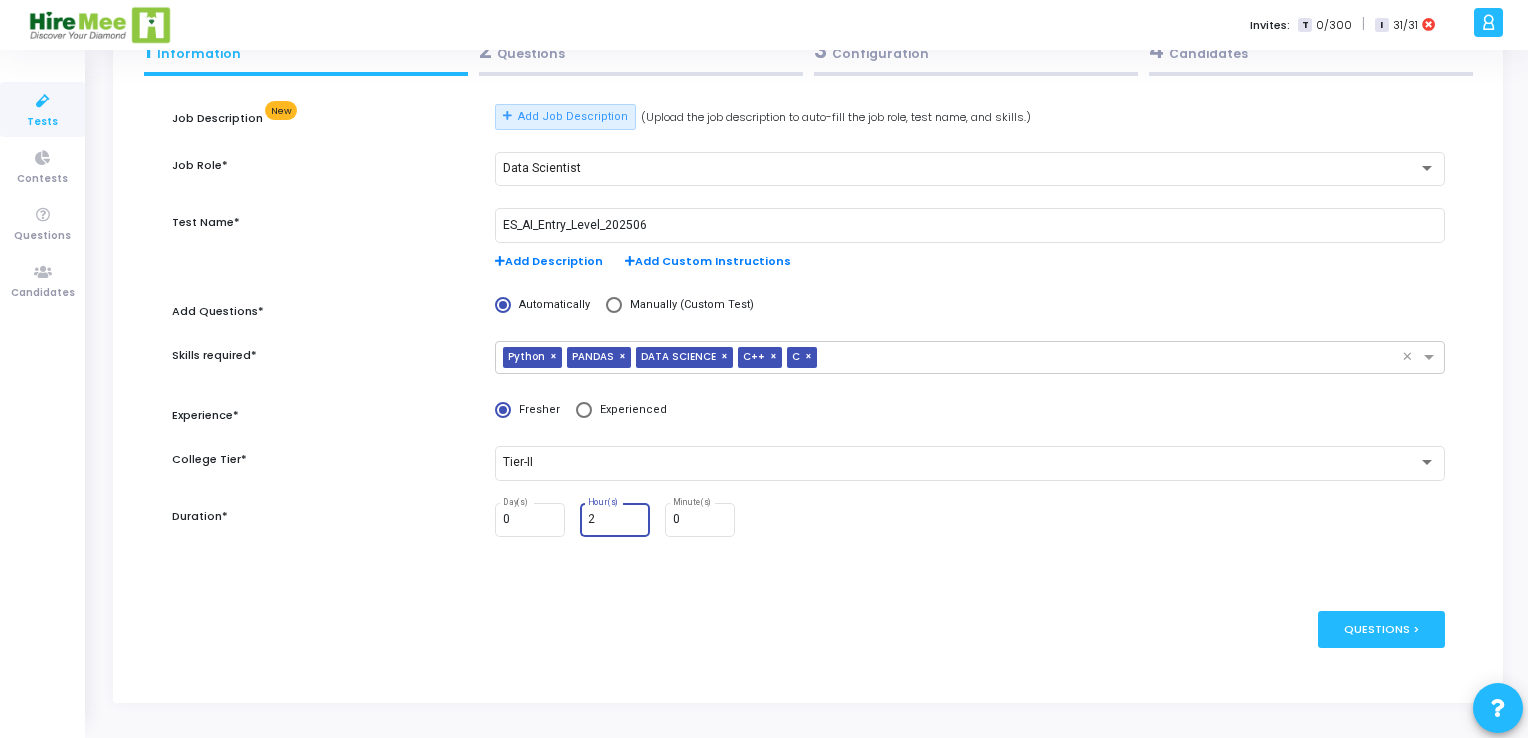 drag, startPoint x: 604, startPoint y: 514, endPoint x: 586, endPoint y: 514, distance: 18 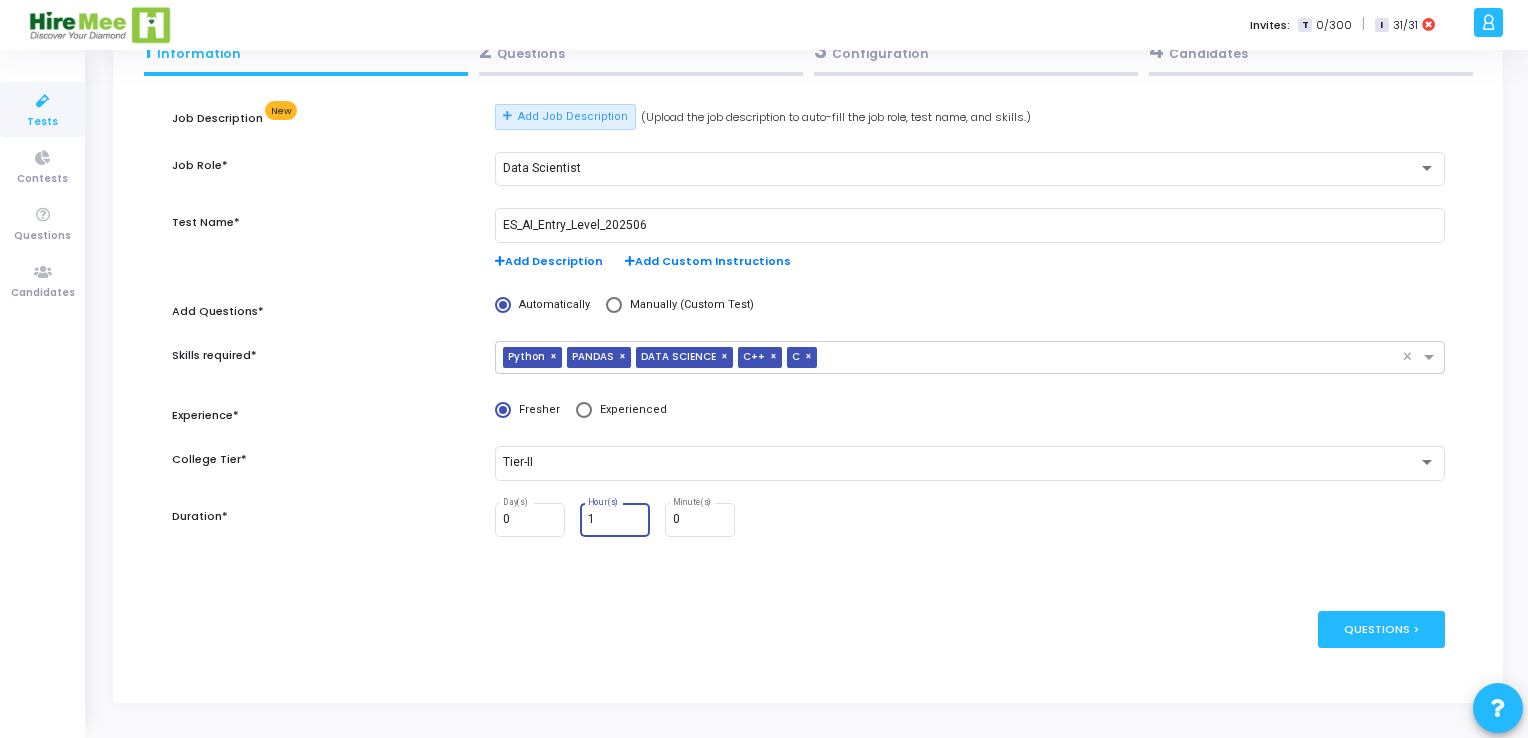 type on "1" 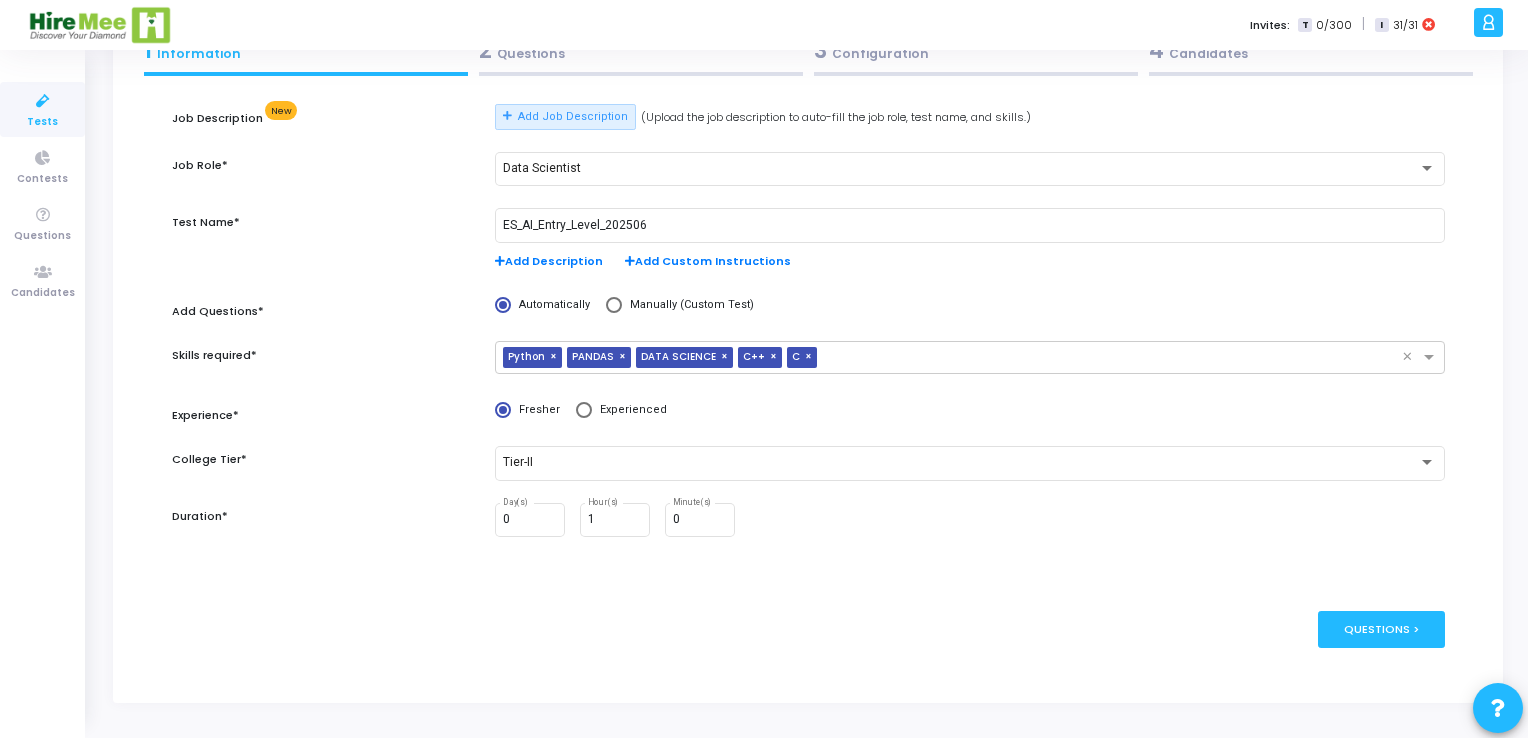 click on "Job Description   New Add Job Description  (Upload the job description to auto-fill the job role, test name, and skills.)   Job Role*  Data Scientist  Test Name*  ES_AI_Entry_Level_202506  Add Description  Add Custom Instructions  Add Questions*     Automatically     Manually (Custom Test)   Skills required*  × Python × PANDAS × DATA SCIENCE × C++ × C ×  Experience*     Fresher     Experienced   College Tier*  Tier-II  Duration*  0 Day(s) 1 Hour(s) 0 Minute(s)" at bounding box center (808, 342) 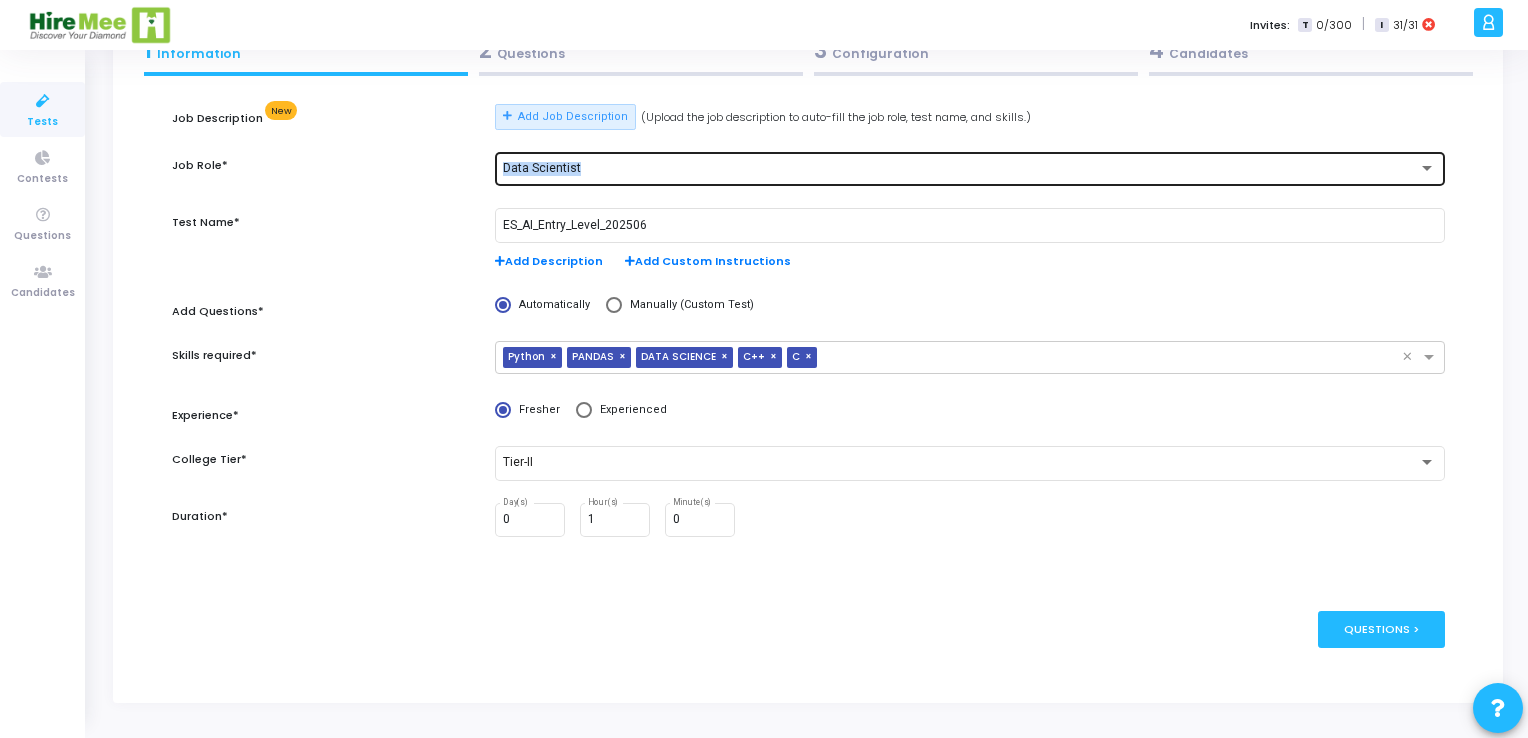 drag, startPoint x: 609, startPoint y: 160, endPoint x: 629, endPoint y: 176, distance: 25.612497 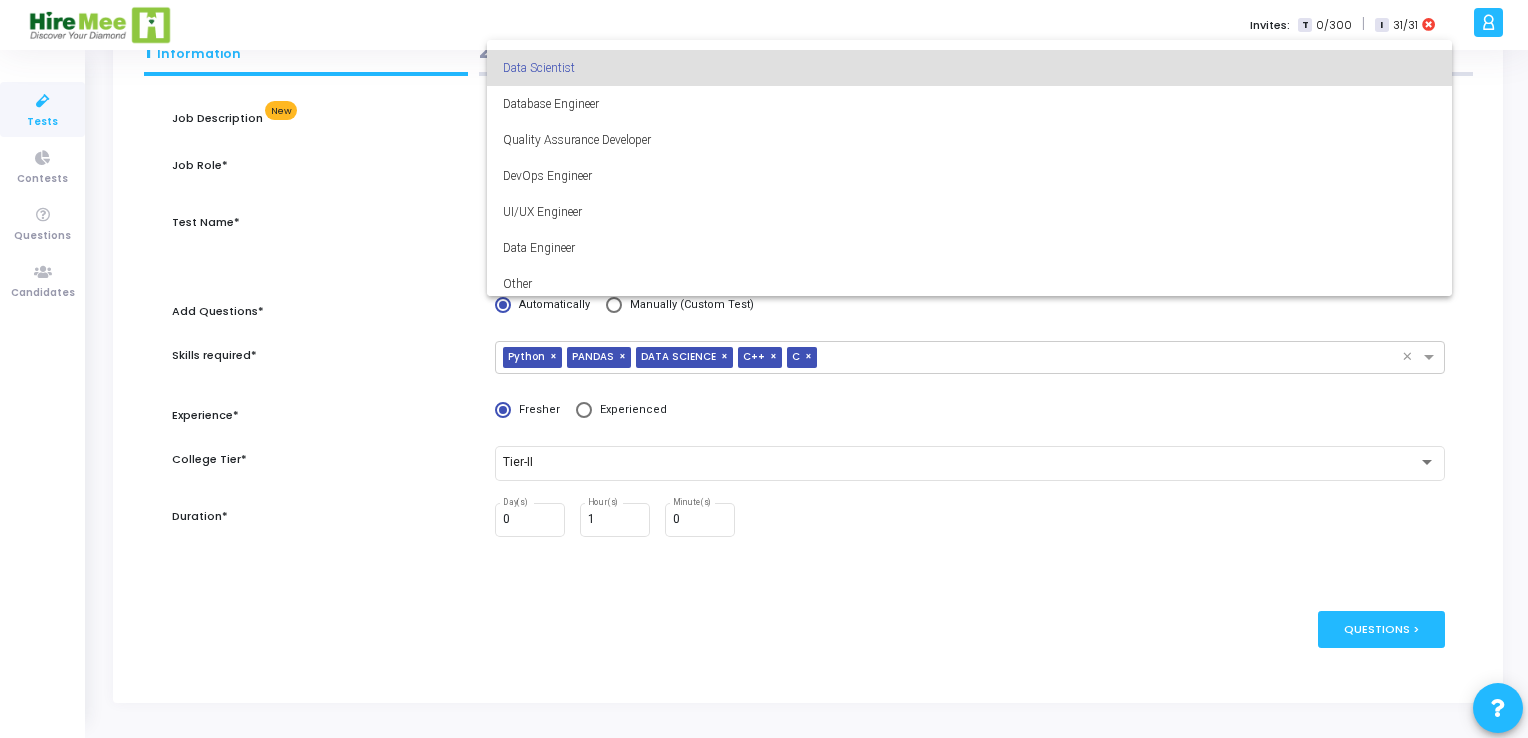 scroll, scrollTop: 140, scrollLeft: 0, axis: vertical 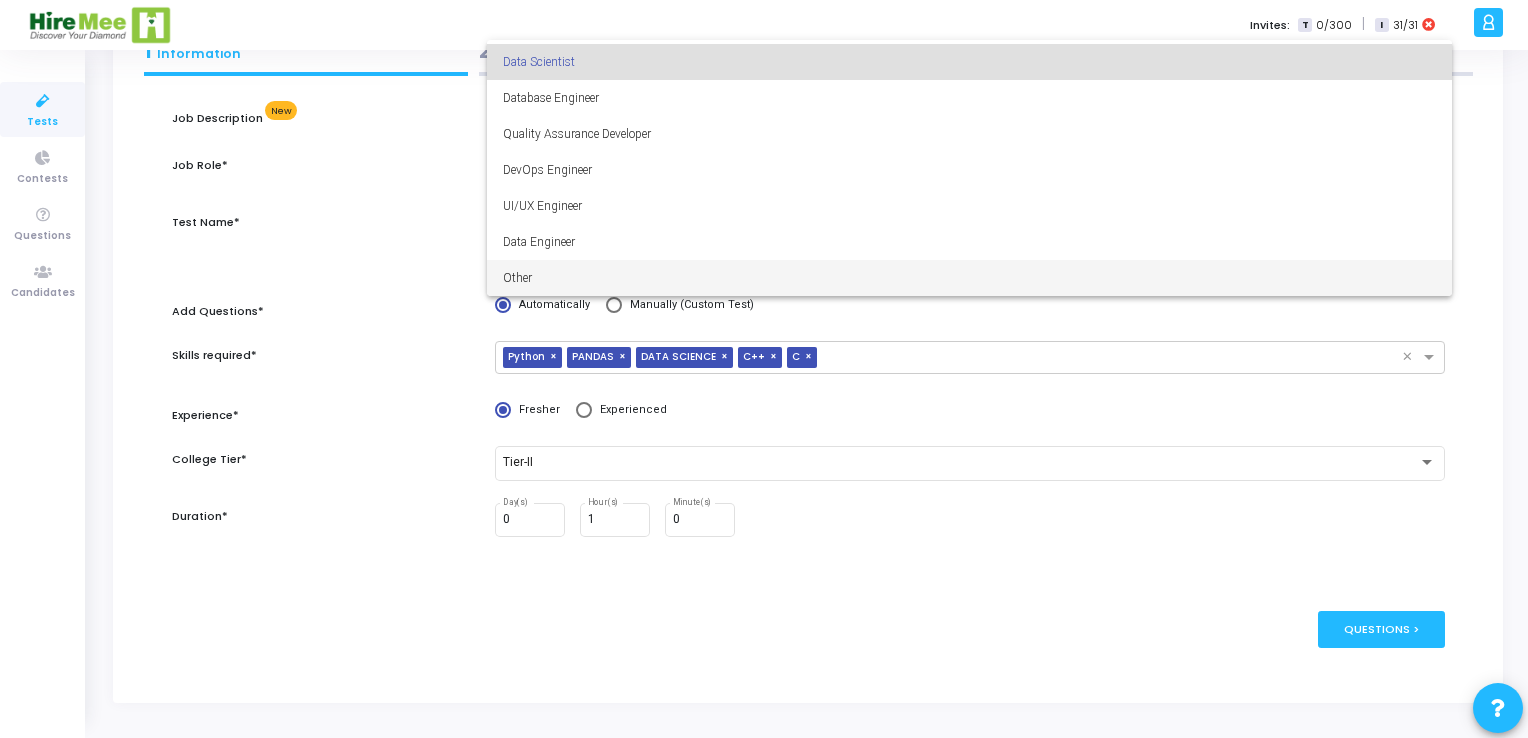 click on "Other" at bounding box center (969, 278) 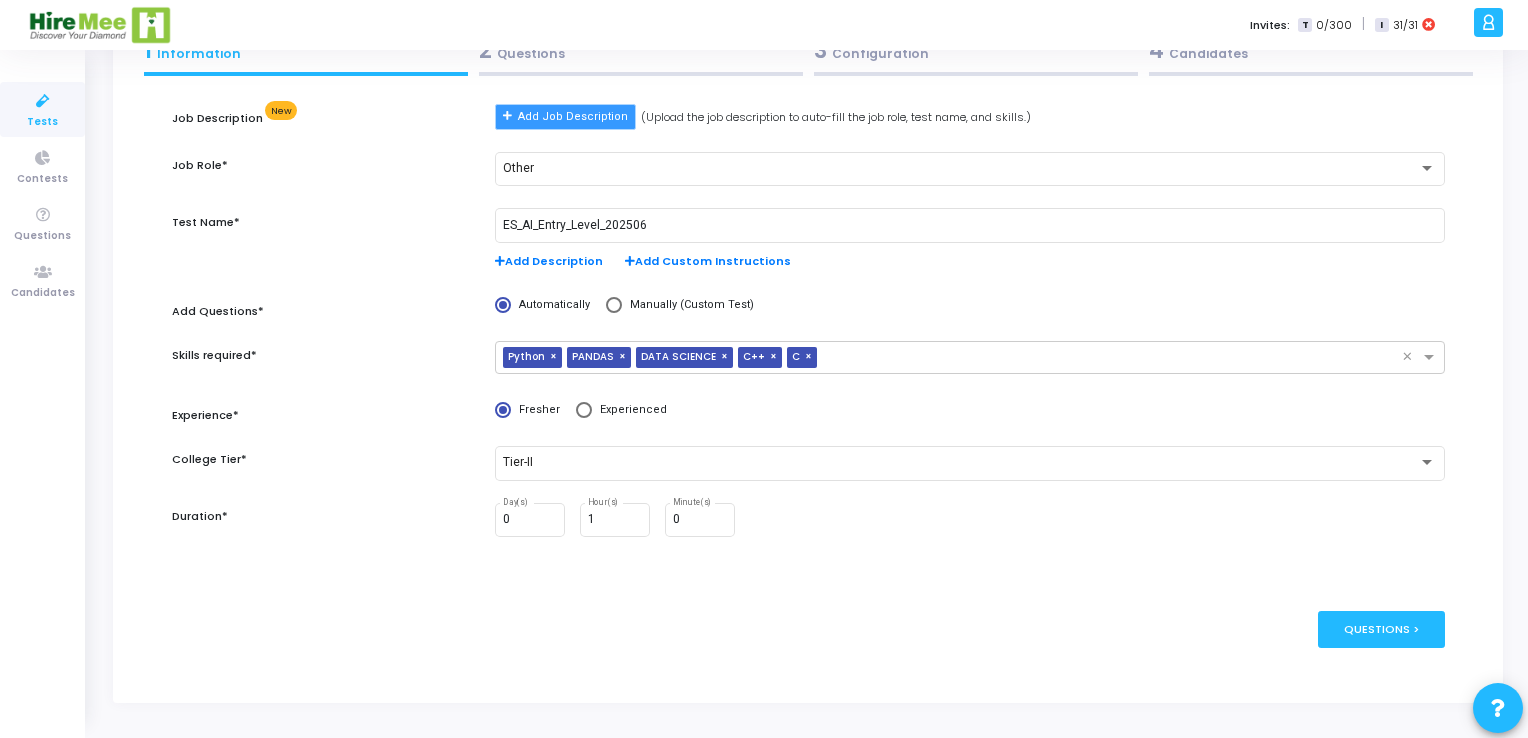 click on "Add Job Description" at bounding box center [565, 117] 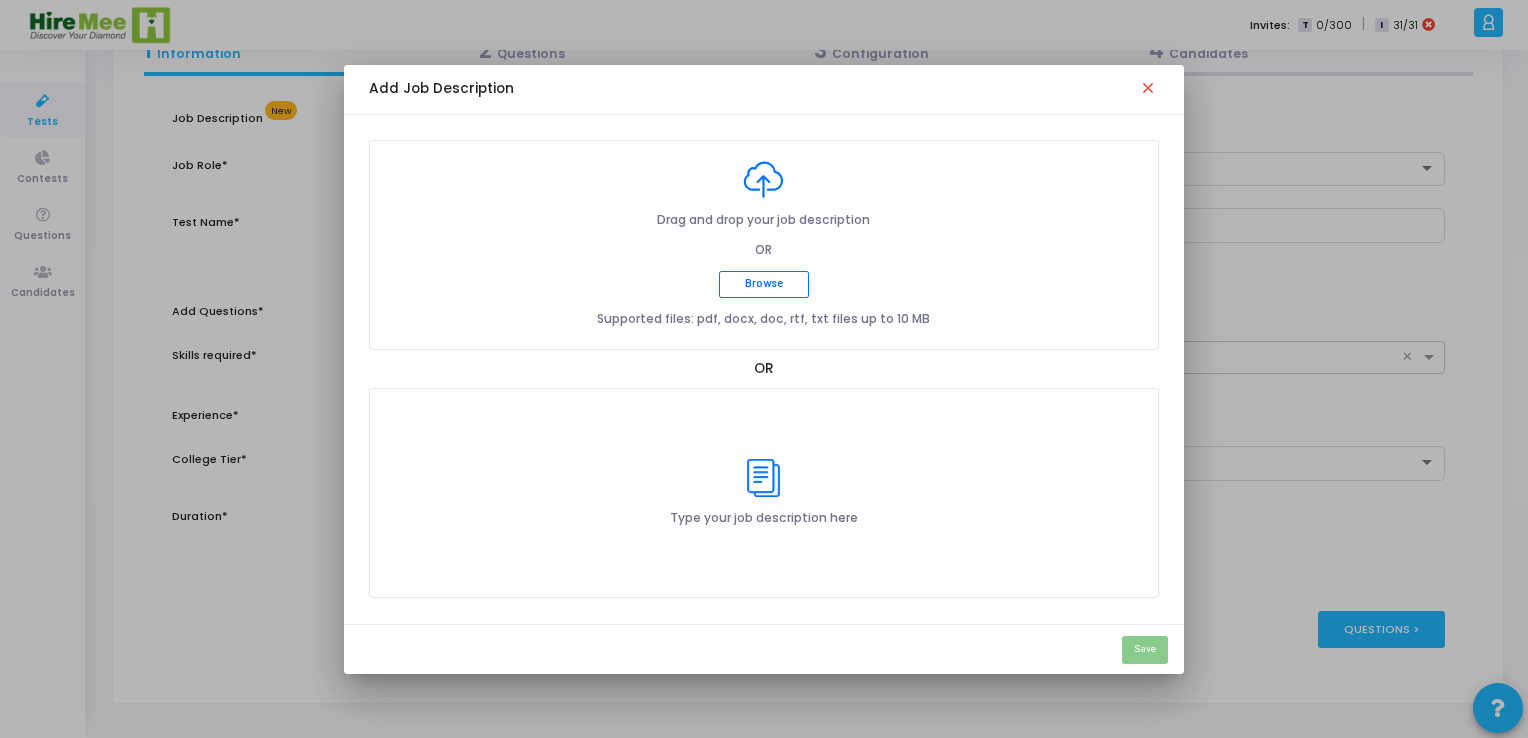scroll, scrollTop: 0, scrollLeft: 0, axis: both 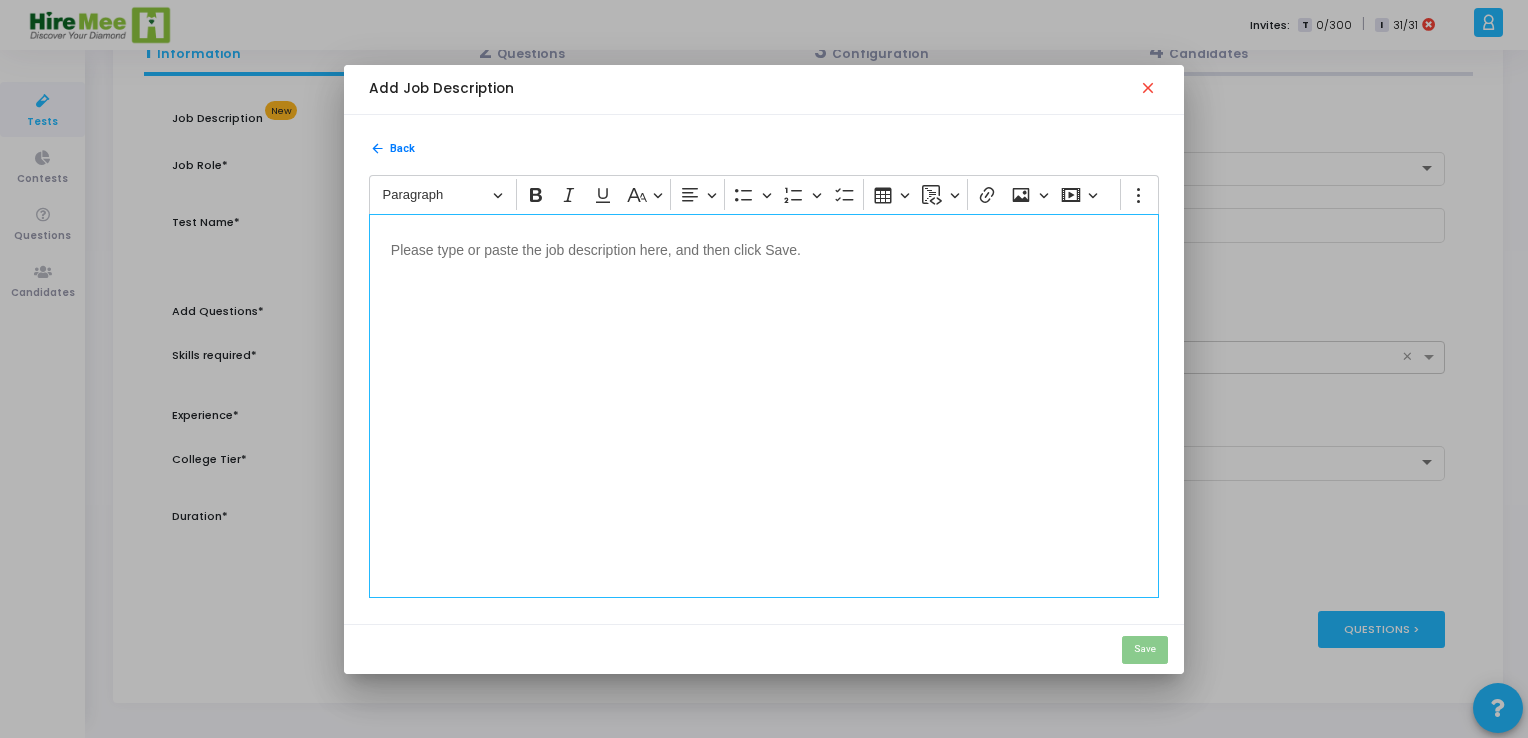 click at bounding box center (764, 248) 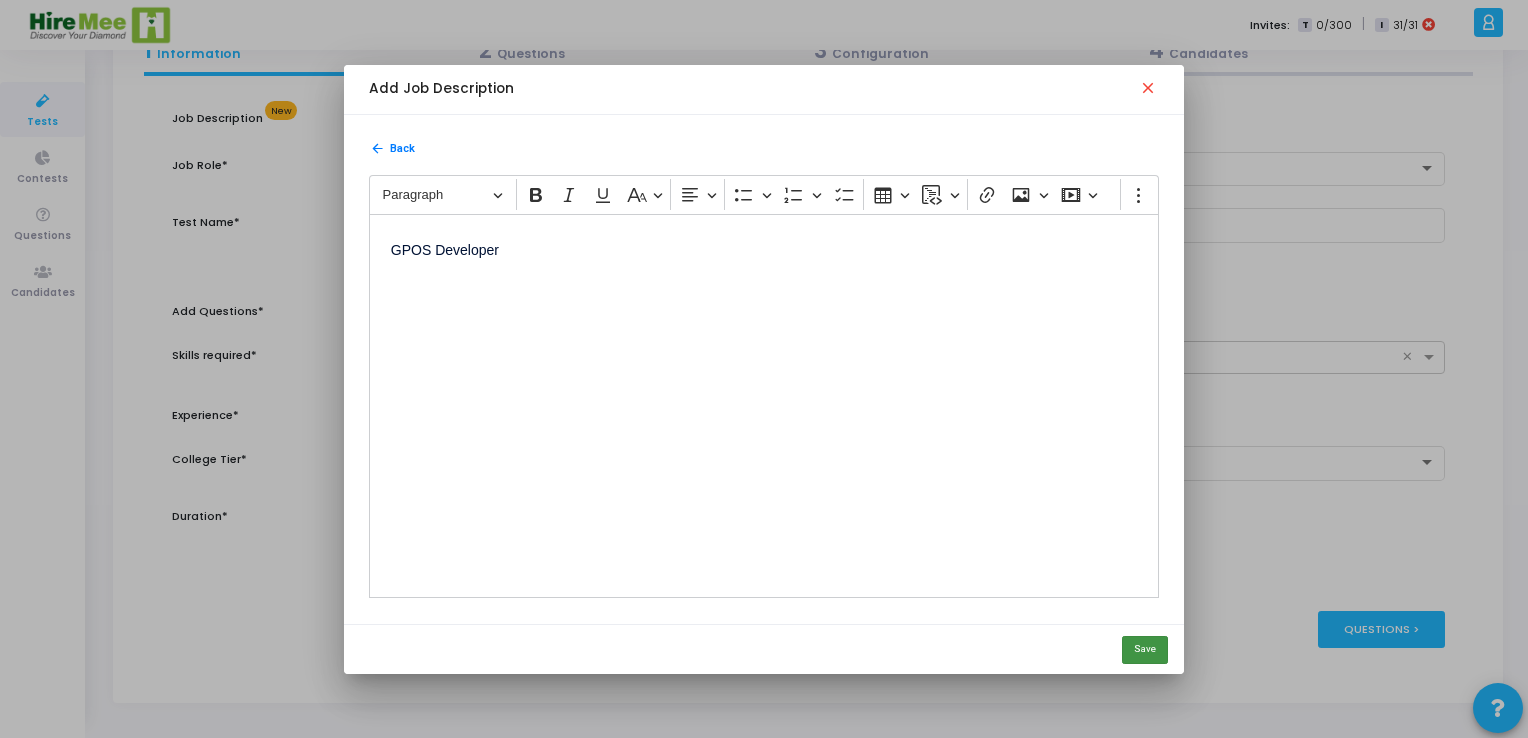 click on "Save" at bounding box center (1145, 650) 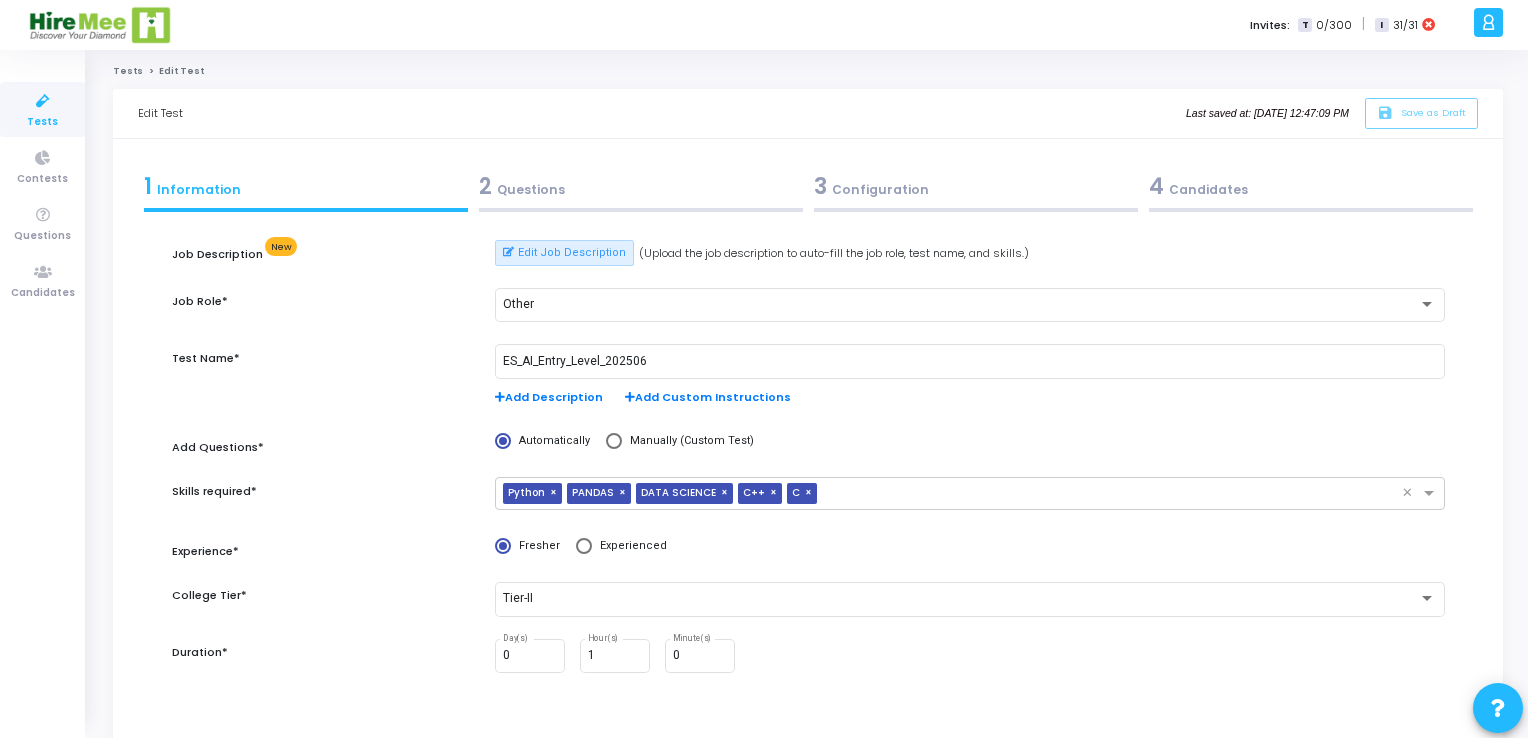 type on "GPOS Developer Assessment" 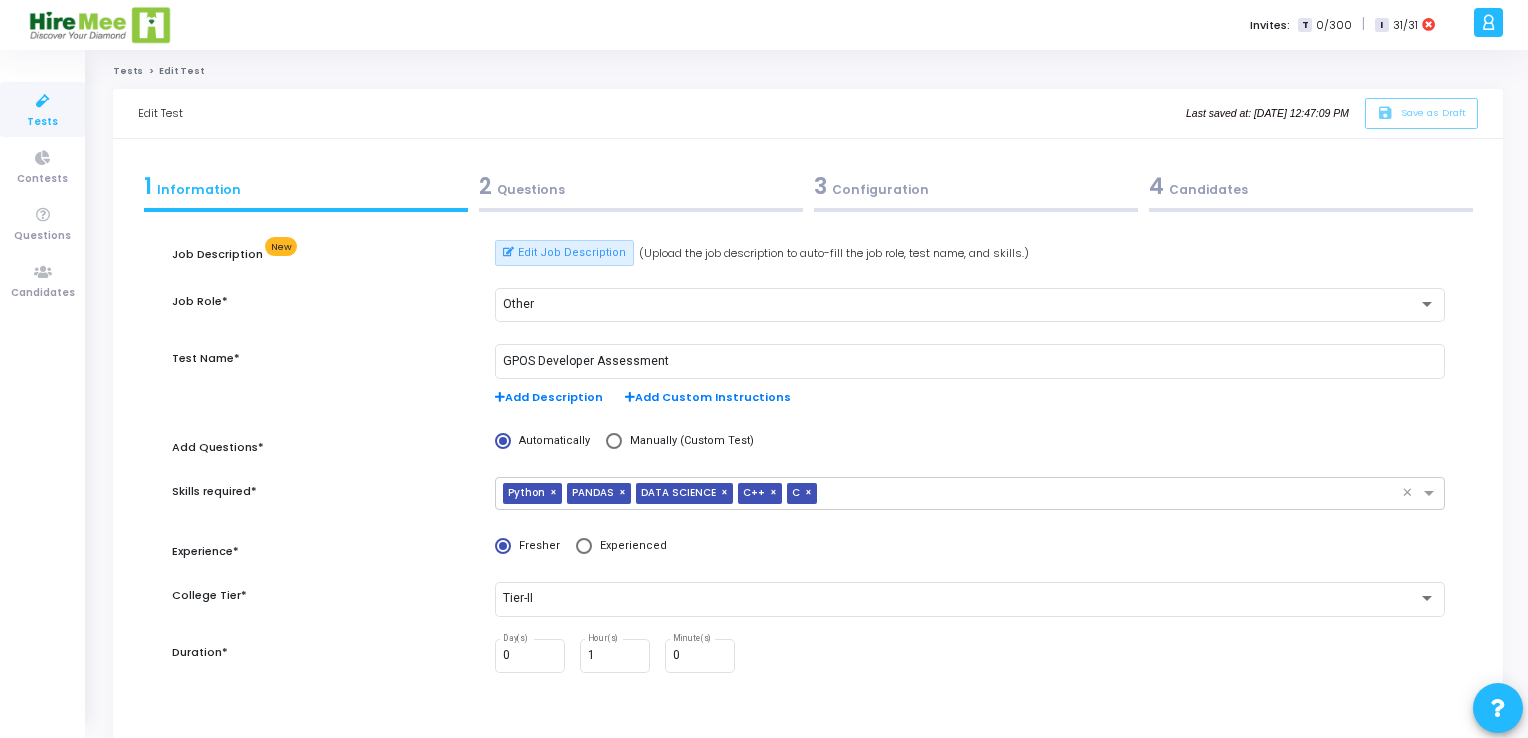 scroll, scrollTop: 136, scrollLeft: 0, axis: vertical 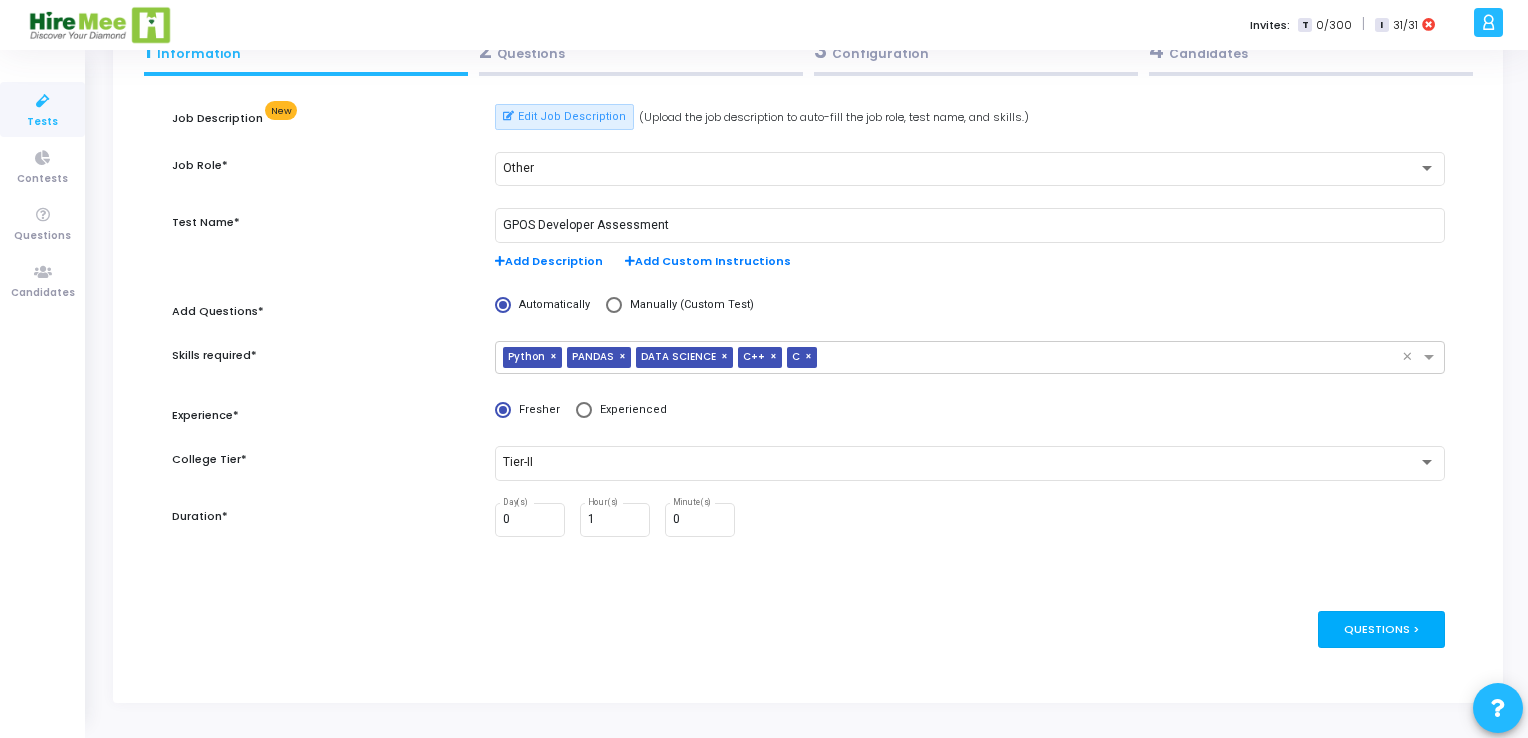 click on "Questions >" at bounding box center [1381, 629] 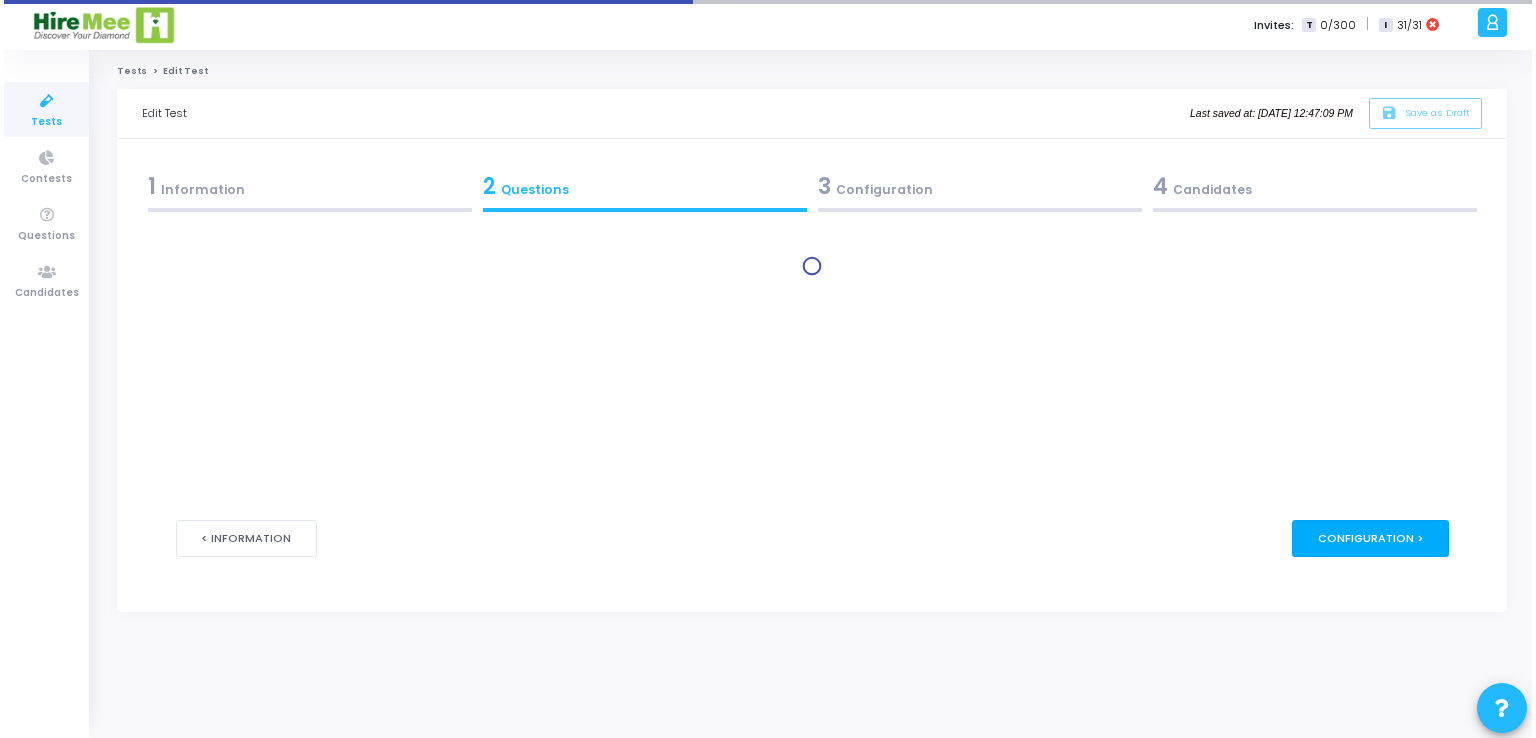 scroll, scrollTop: 0, scrollLeft: 0, axis: both 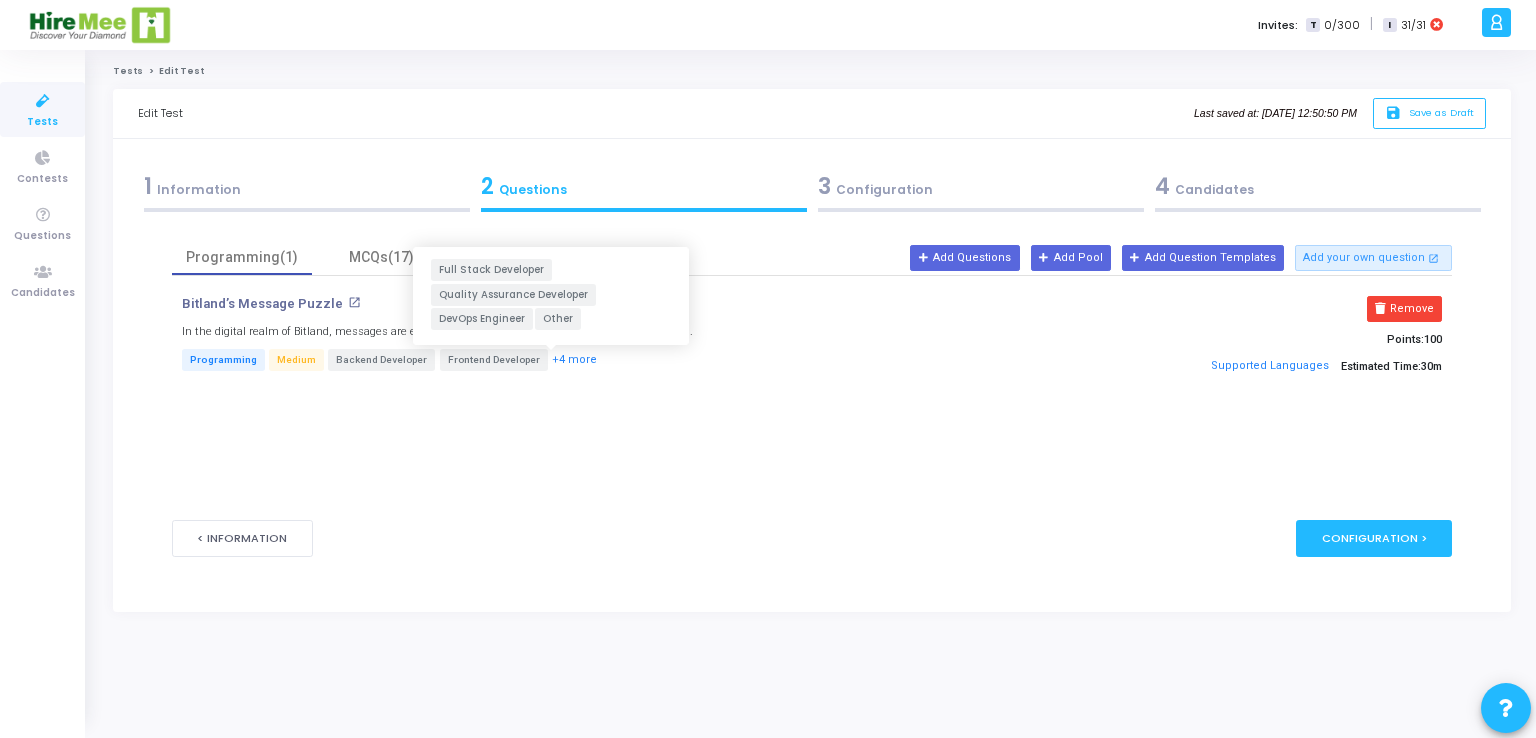 click on "+4 more" at bounding box center [574, 360] 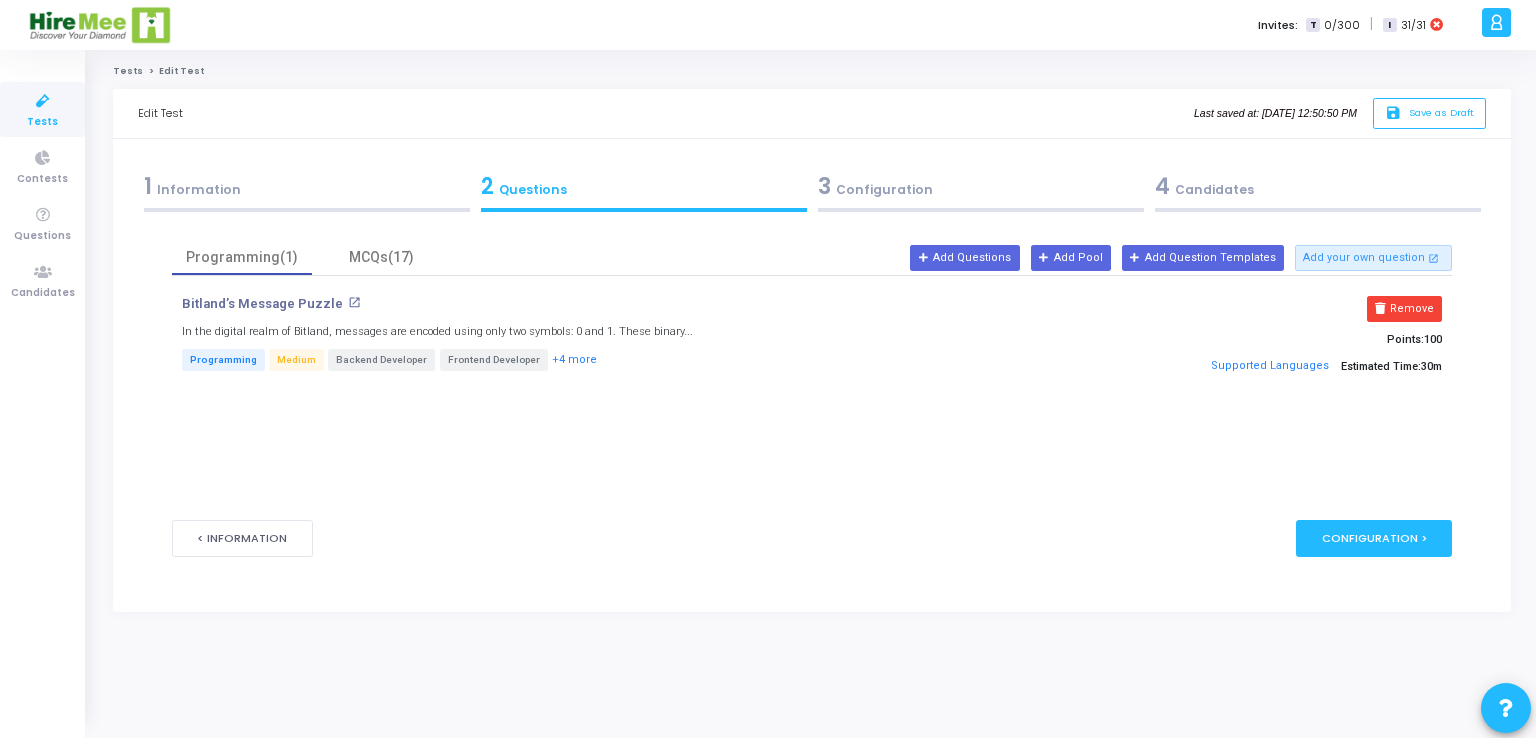 click on "+4 more" at bounding box center (574, 360) 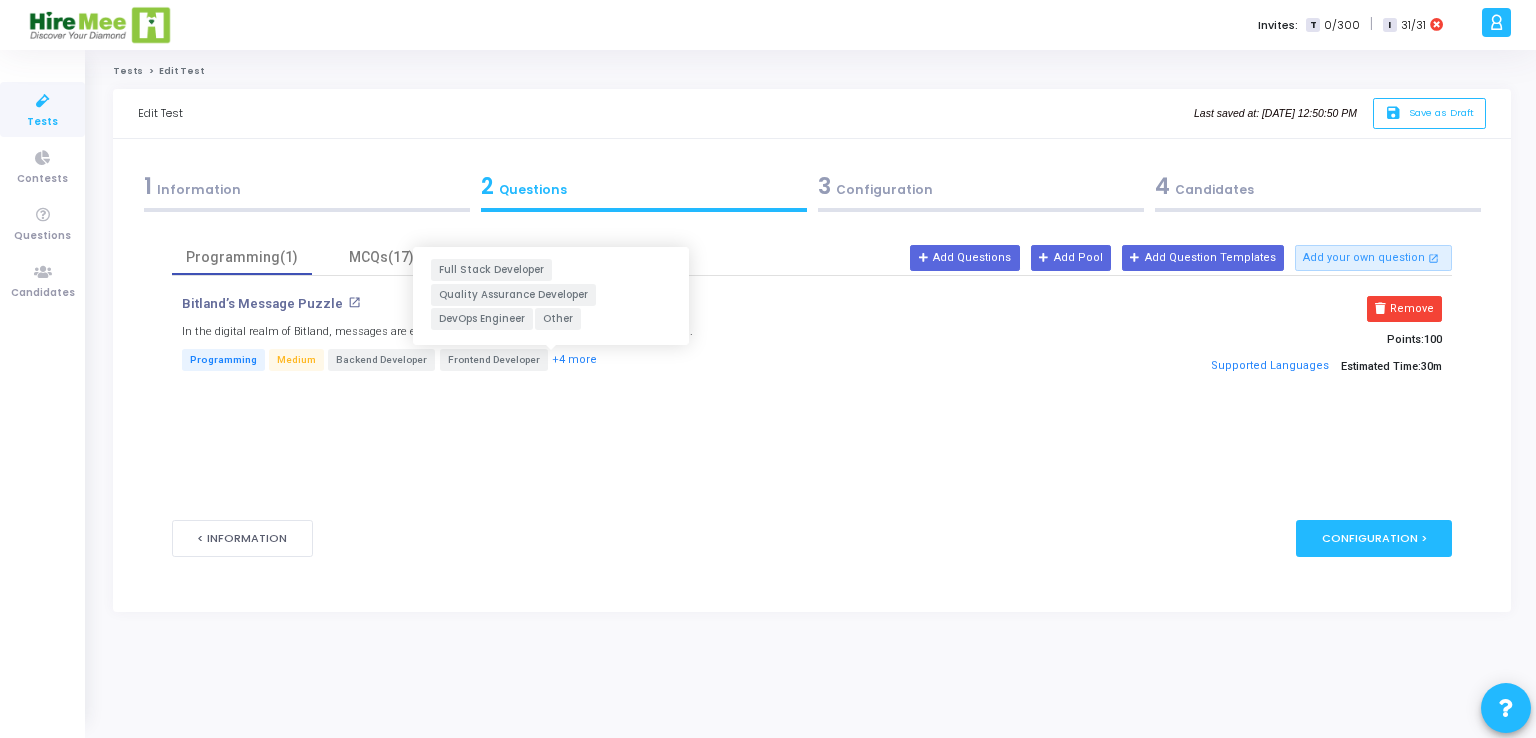 click on "+4 more" at bounding box center (574, 360) 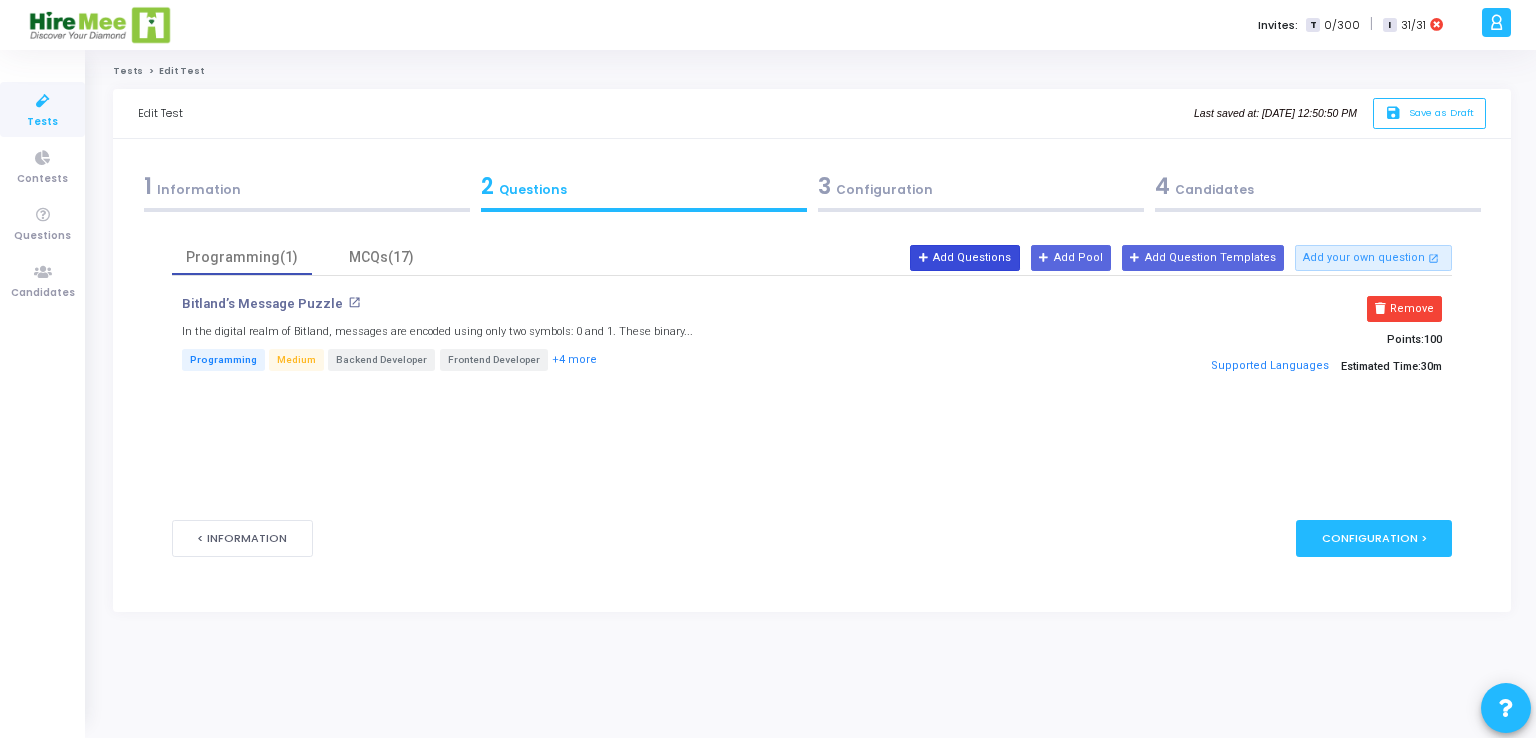 click on "Add Questions" at bounding box center [964, 258] 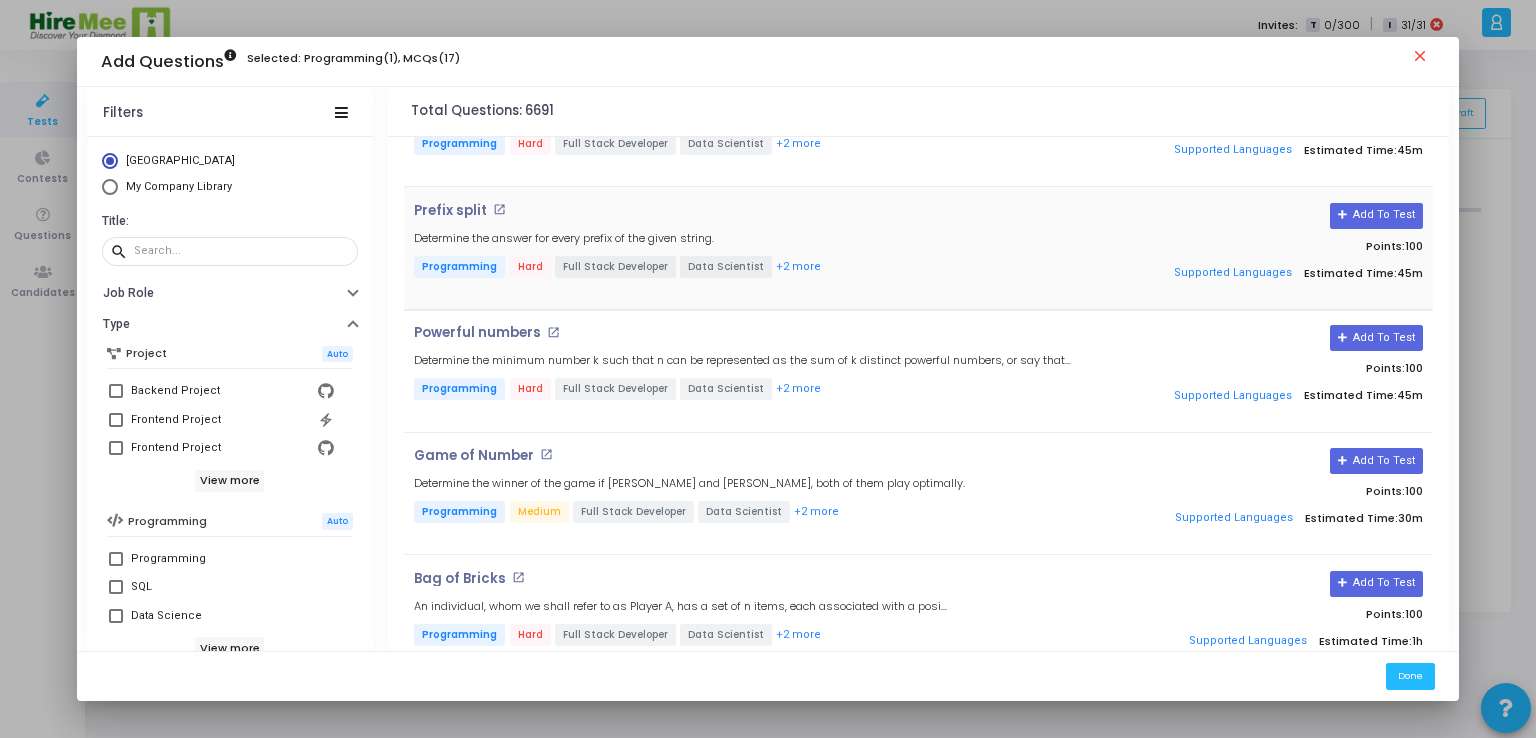 scroll, scrollTop: 300, scrollLeft: 0, axis: vertical 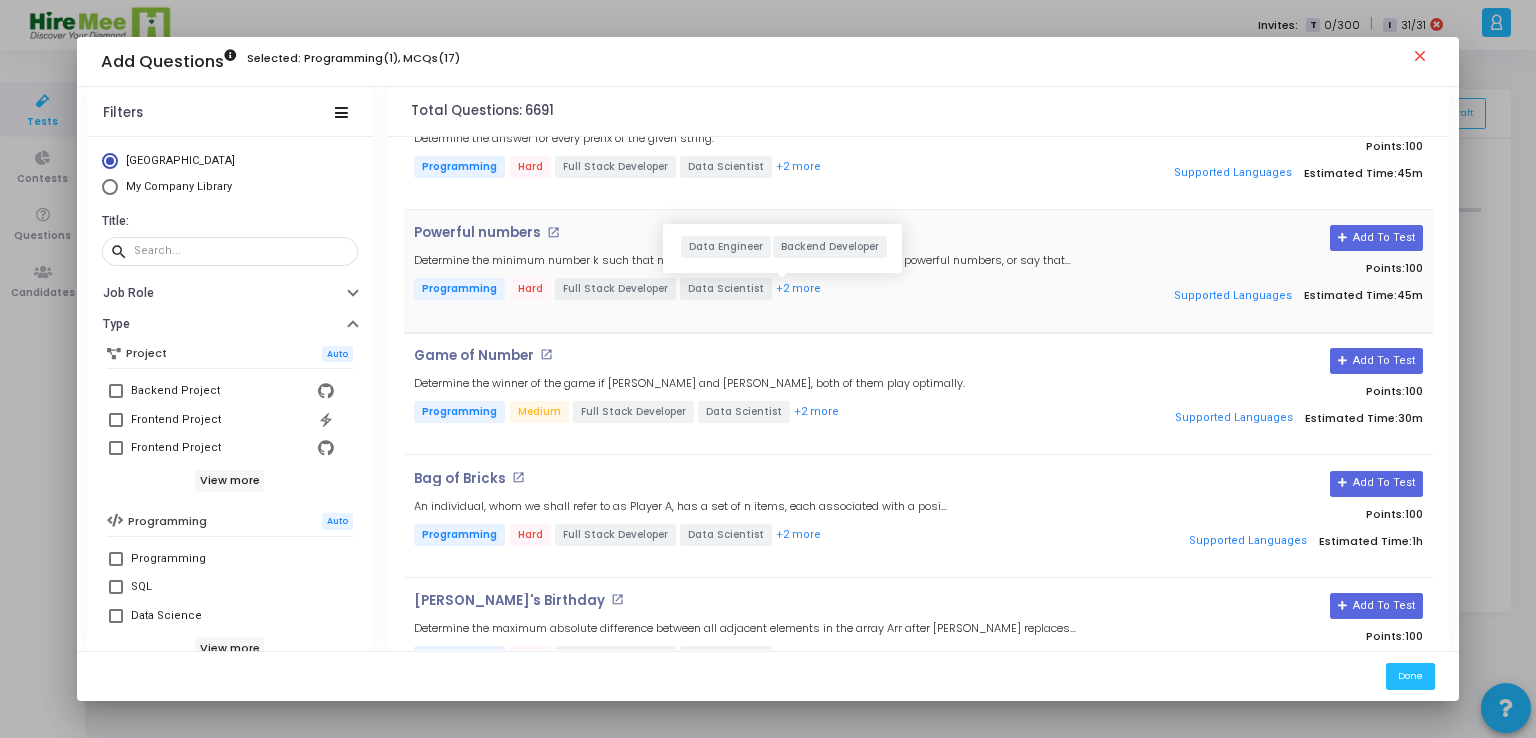click on "+2 more" at bounding box center (798, 289) 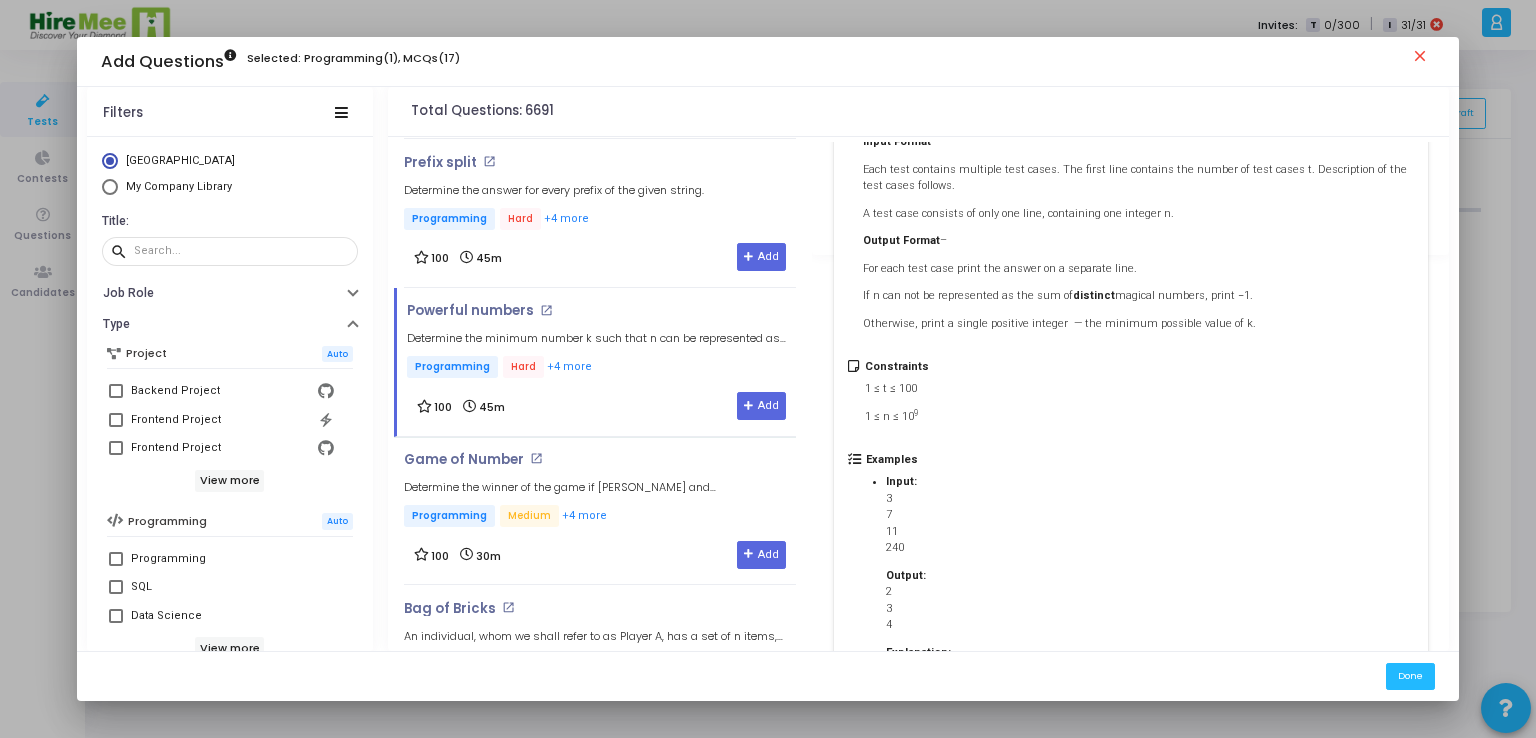 scroll, scrollTop: 619, scrollLeft: 0, axis: vertical 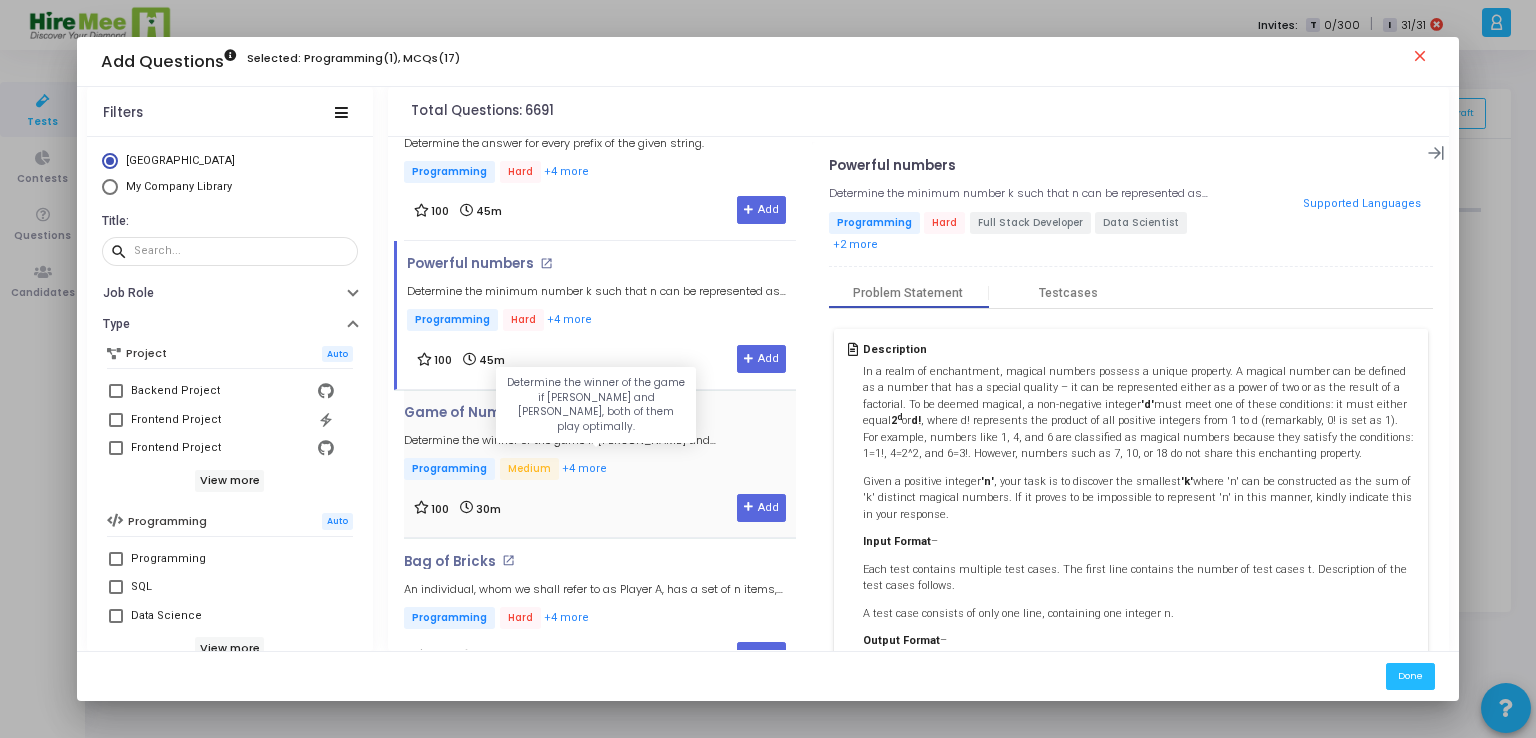 click on "Determine the winner of the game if [PERSON_NAME] and [PERSON_NAME], both of them play optimally." at bounding box center (600, 440) 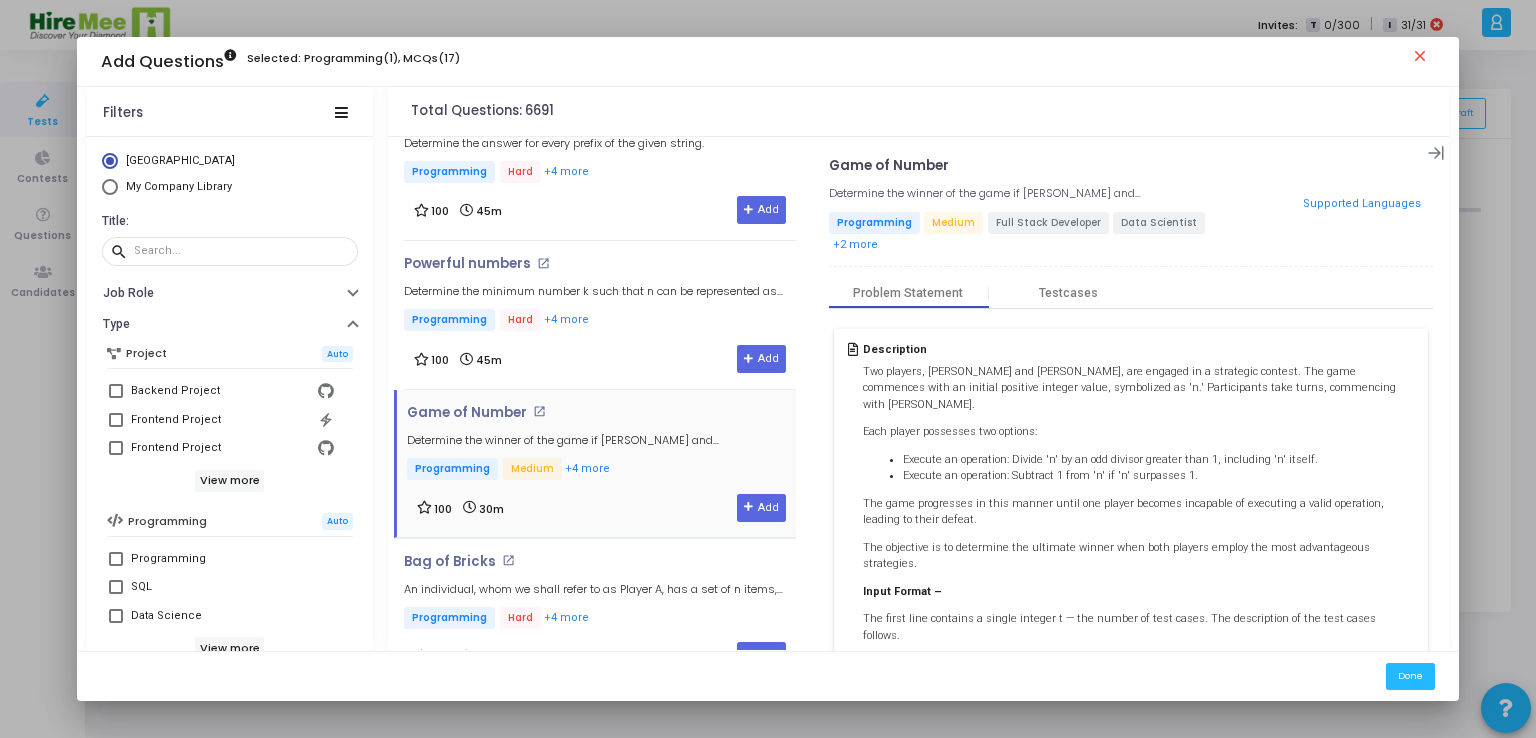 scroll, scrollTop: 447, scrollLeft: 0, axis: vertical 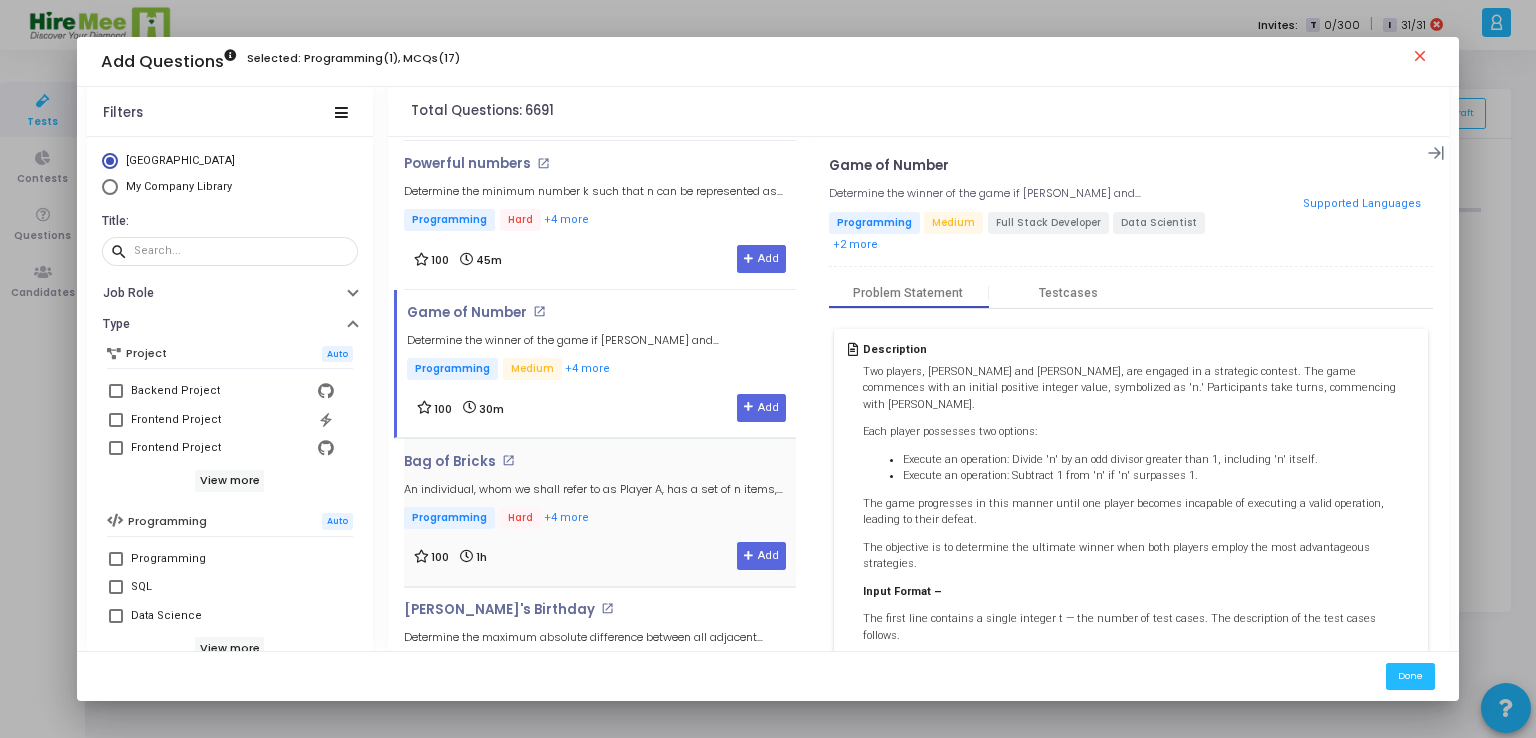 click on "Bag of Bricks open_in_new   An individual, whom we shall refer to as Player A, has a set of n items, each associated with a posi...   Programming   Hard   +4 more" at bounding box center (600, 493) 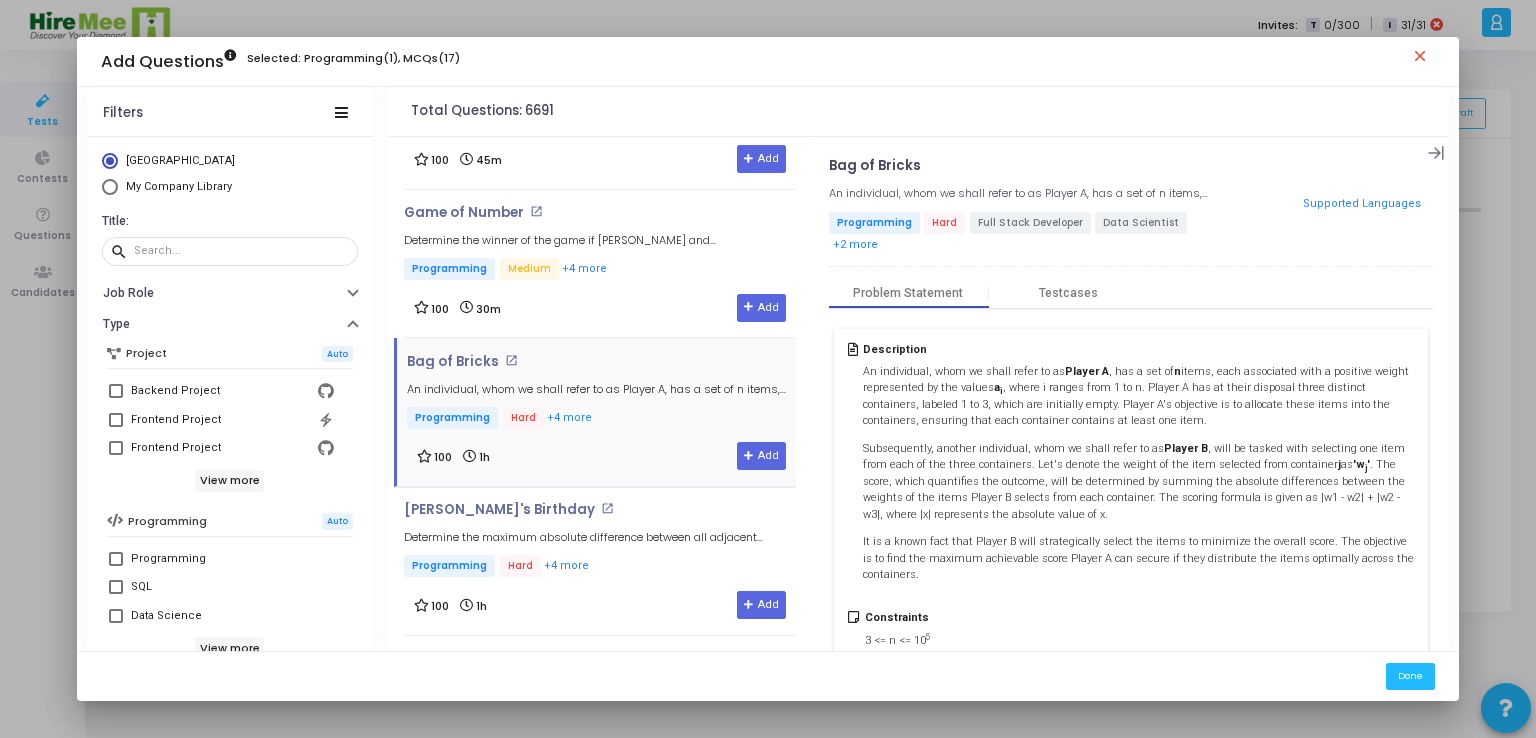scroll, scrollTop: 747, scrollLeft: 0, axis: vertical 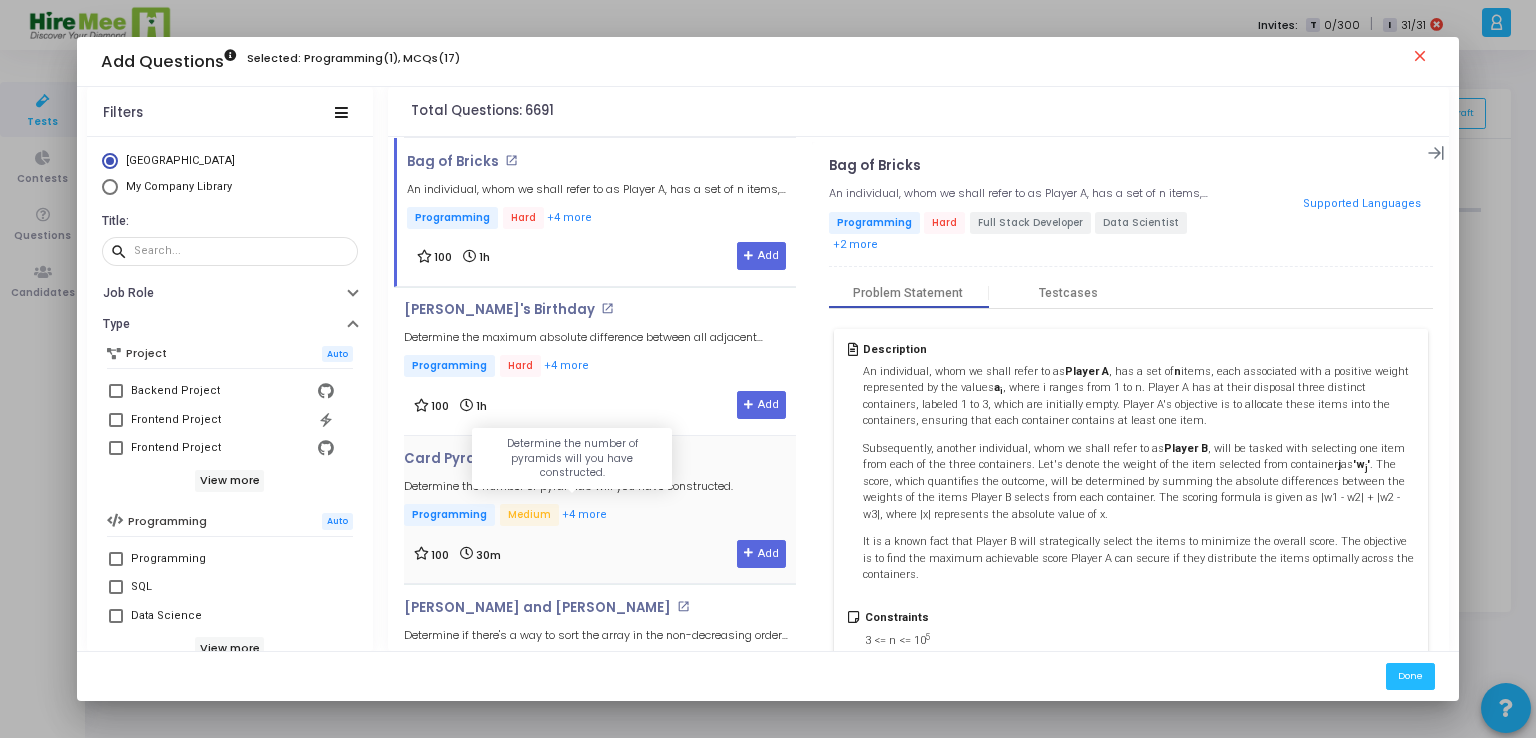 click on "Determine the number of pyramids will you have constructed." at bounding box center [568, 486] 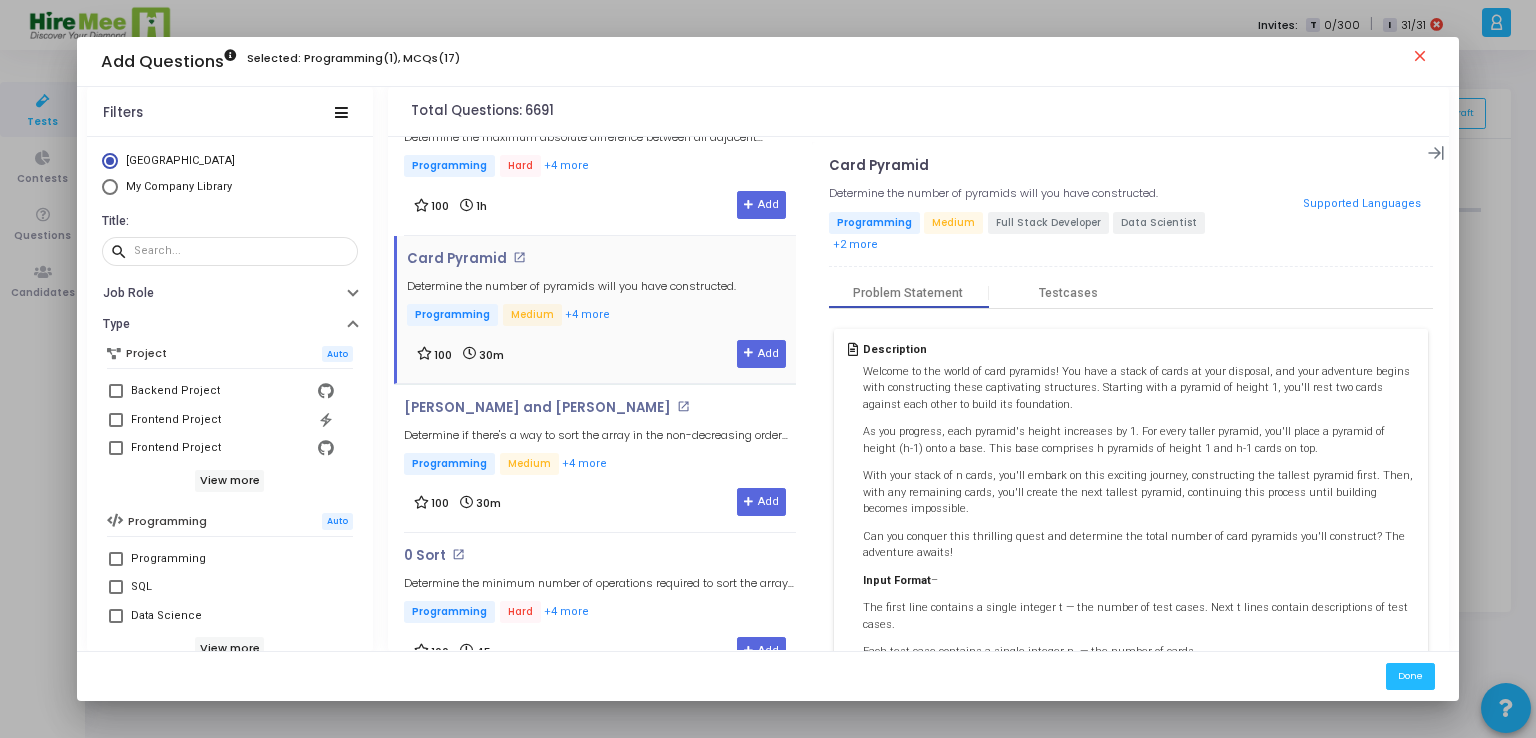 scroll, scrollTop: 1047, scrollLeft: 0, axis: vertical 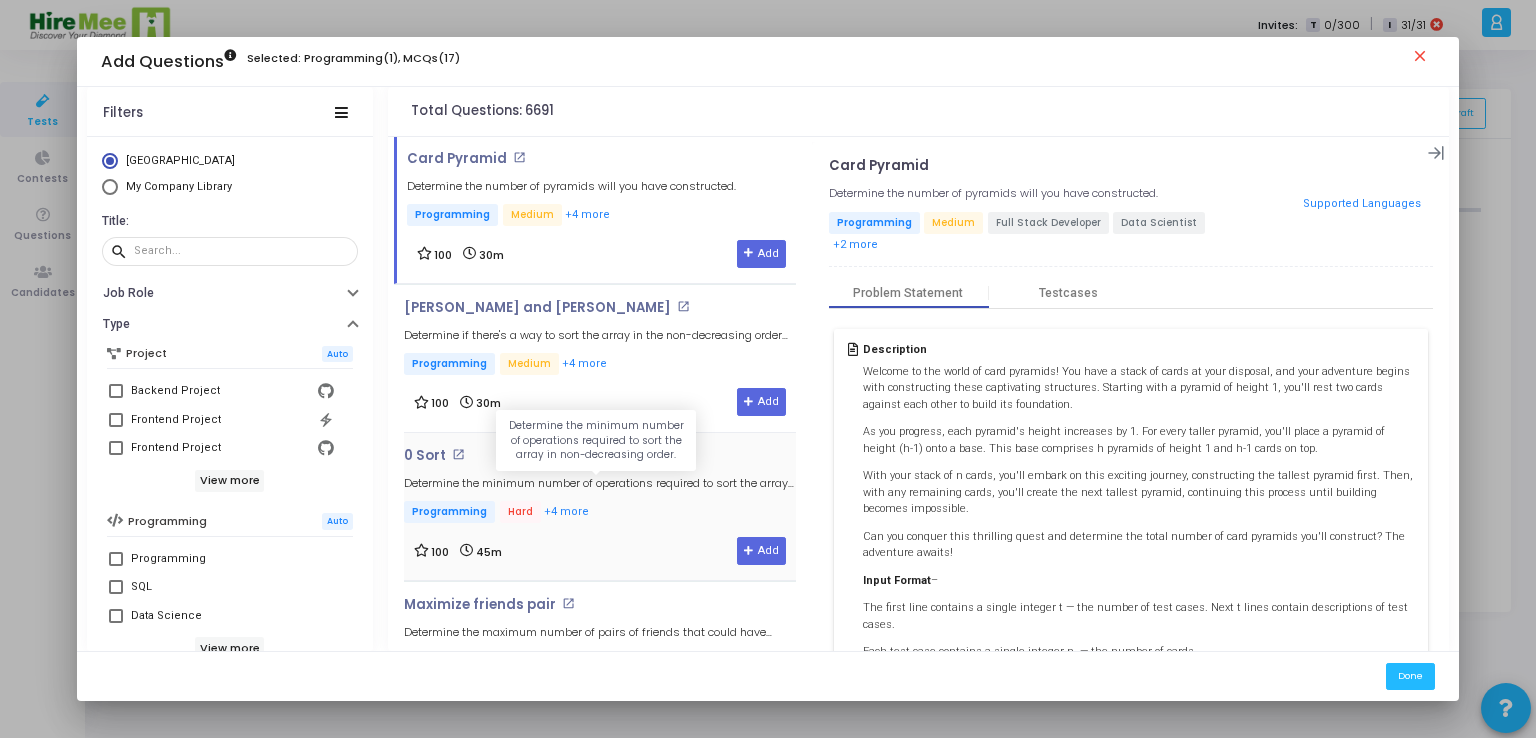 click on "Determine the minimum number of operations required to sort the array in non-decreasing order." at bounding box center [600, 483] 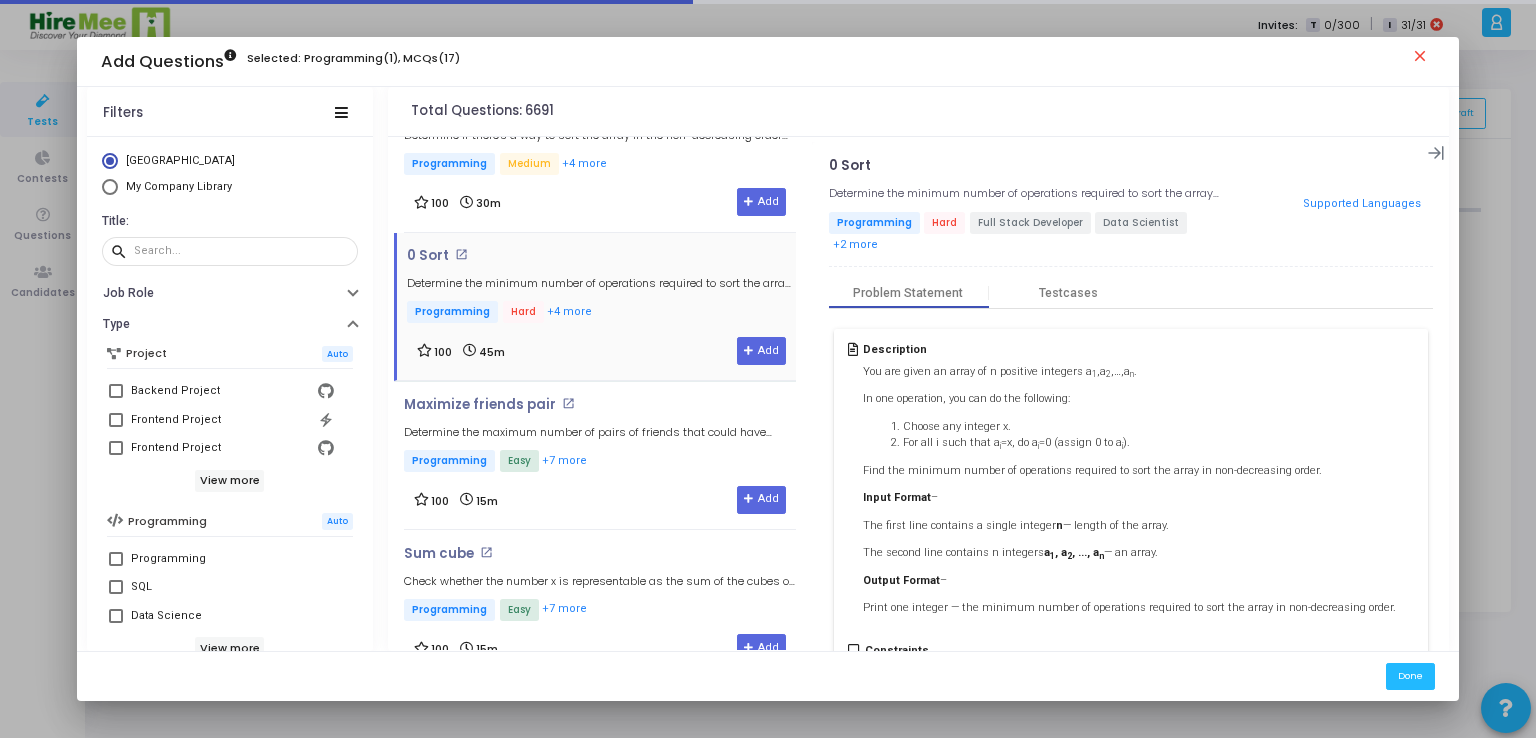 scroll, scrollTop: 1347, scrollLeft: 0, axis: vertical 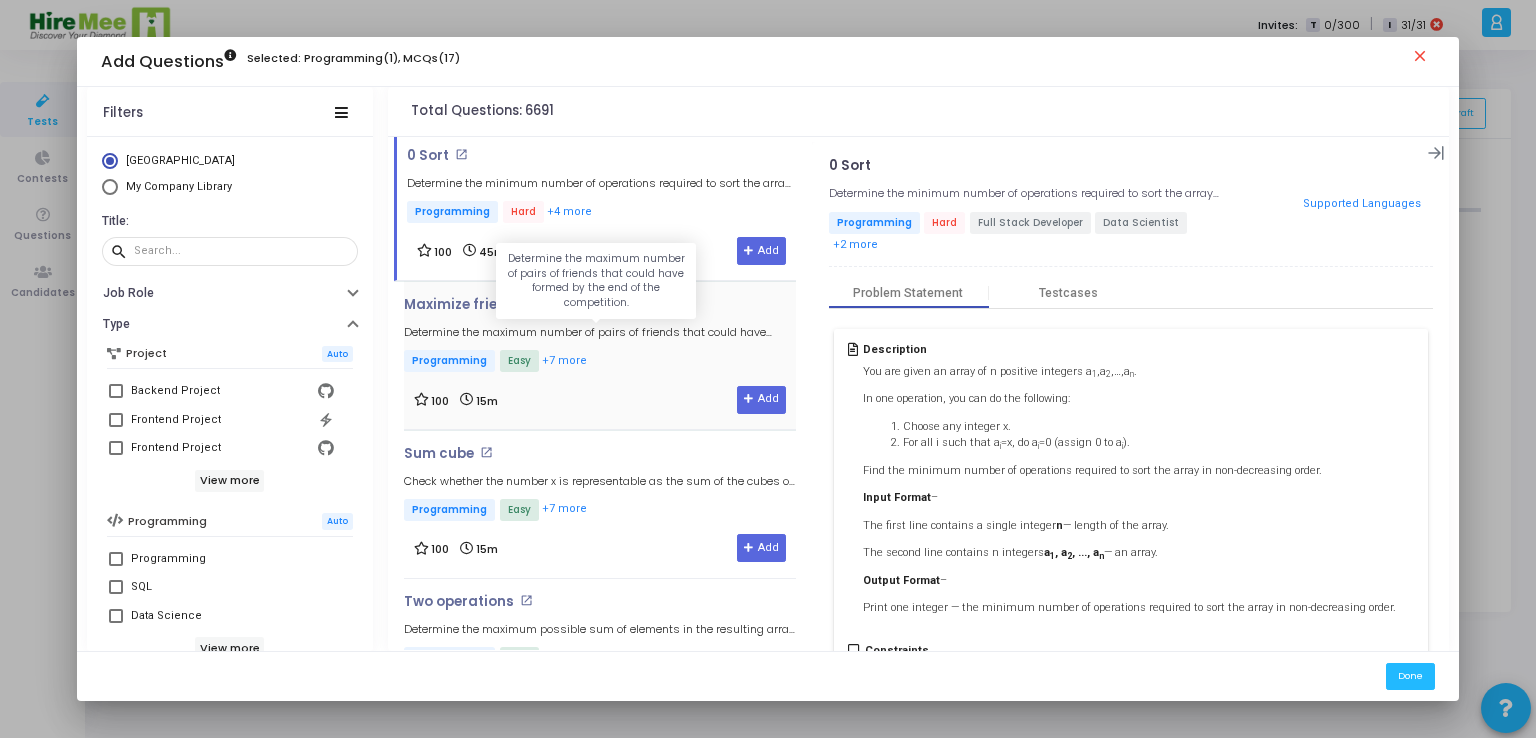 click on "Determine the maximum number of pairs of friends that could have formed by the end of the competition." at bounding box center (600, 332) 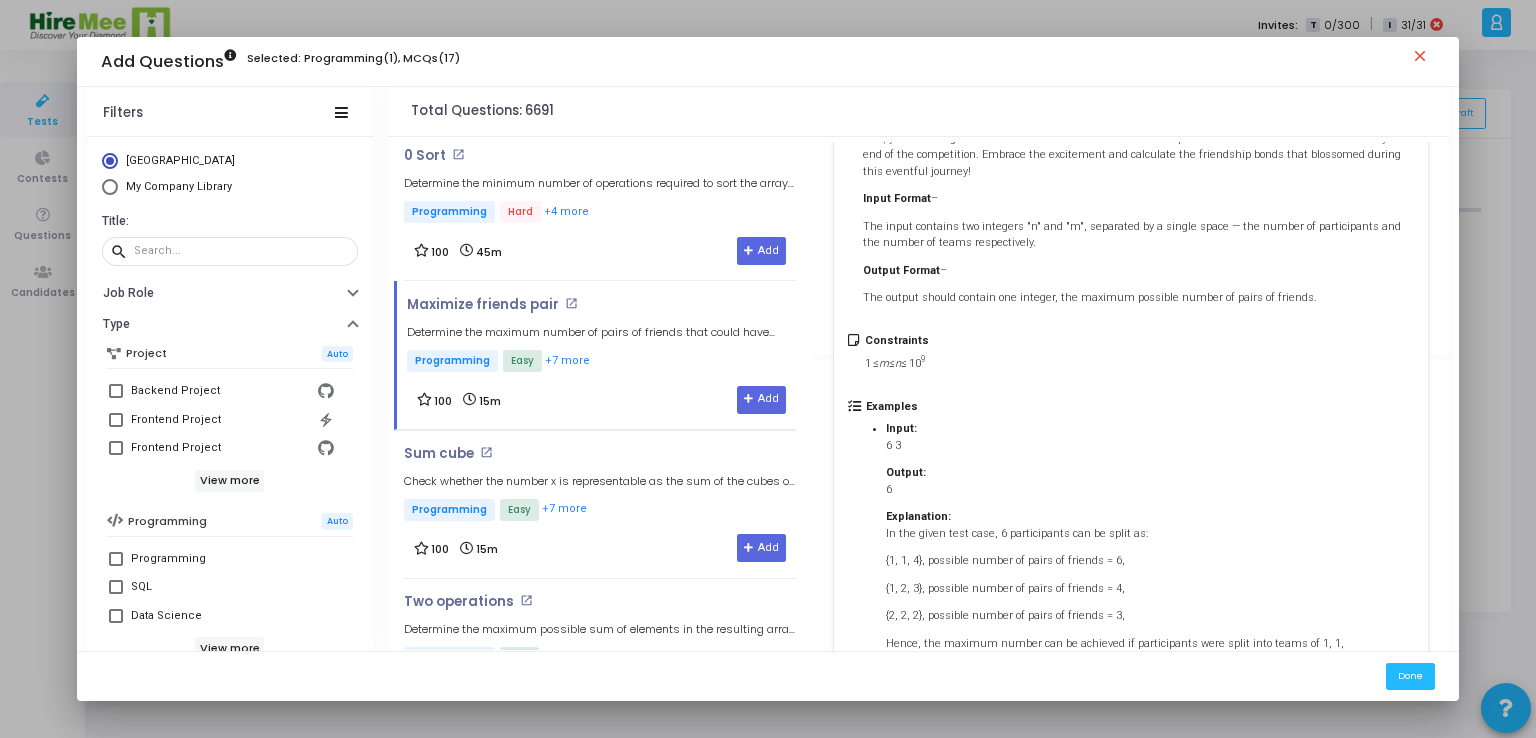 scroll, scrollTop: 358, scrollLeft: 0, axis: vertical 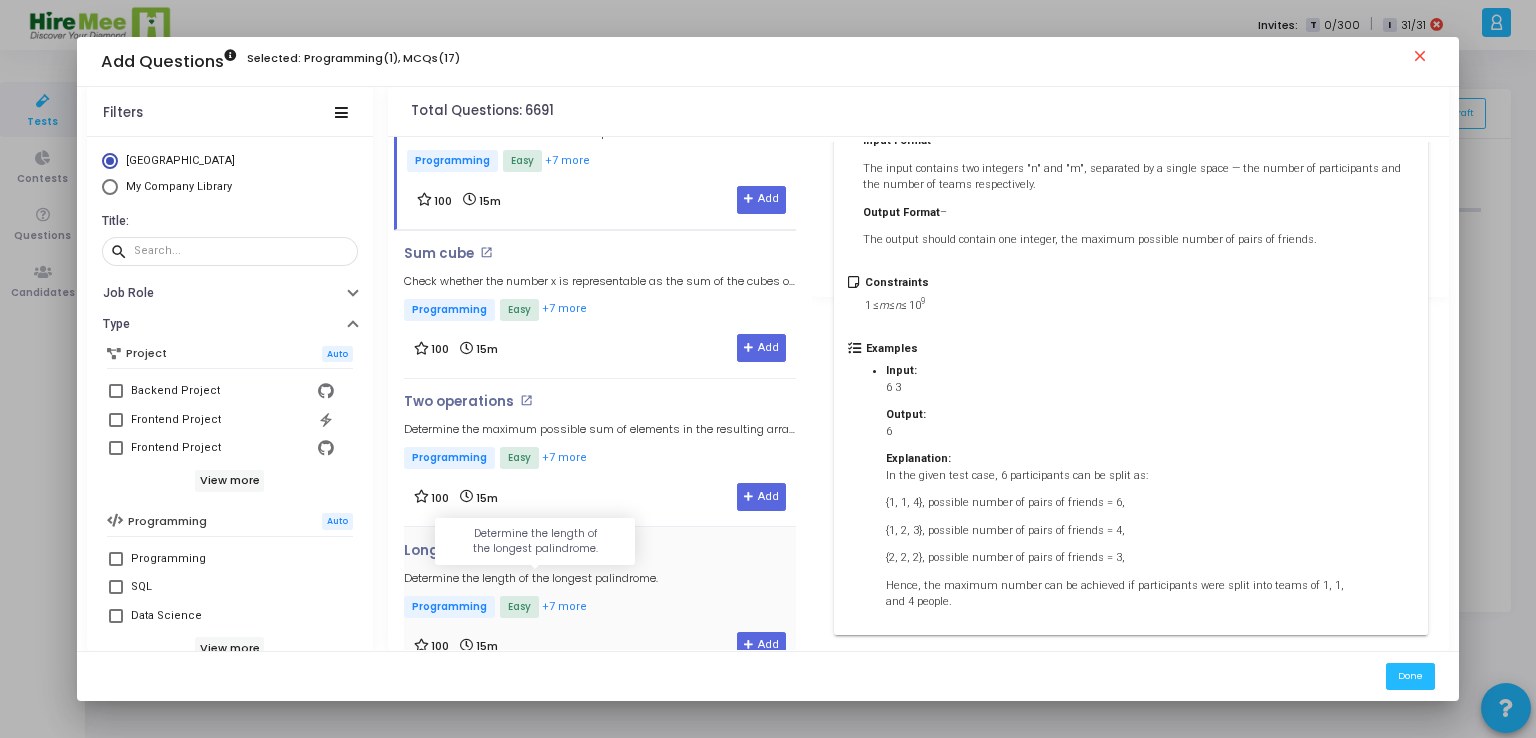 click on "Determine the length of the longest palindrome." at bounding box center [531, 578] 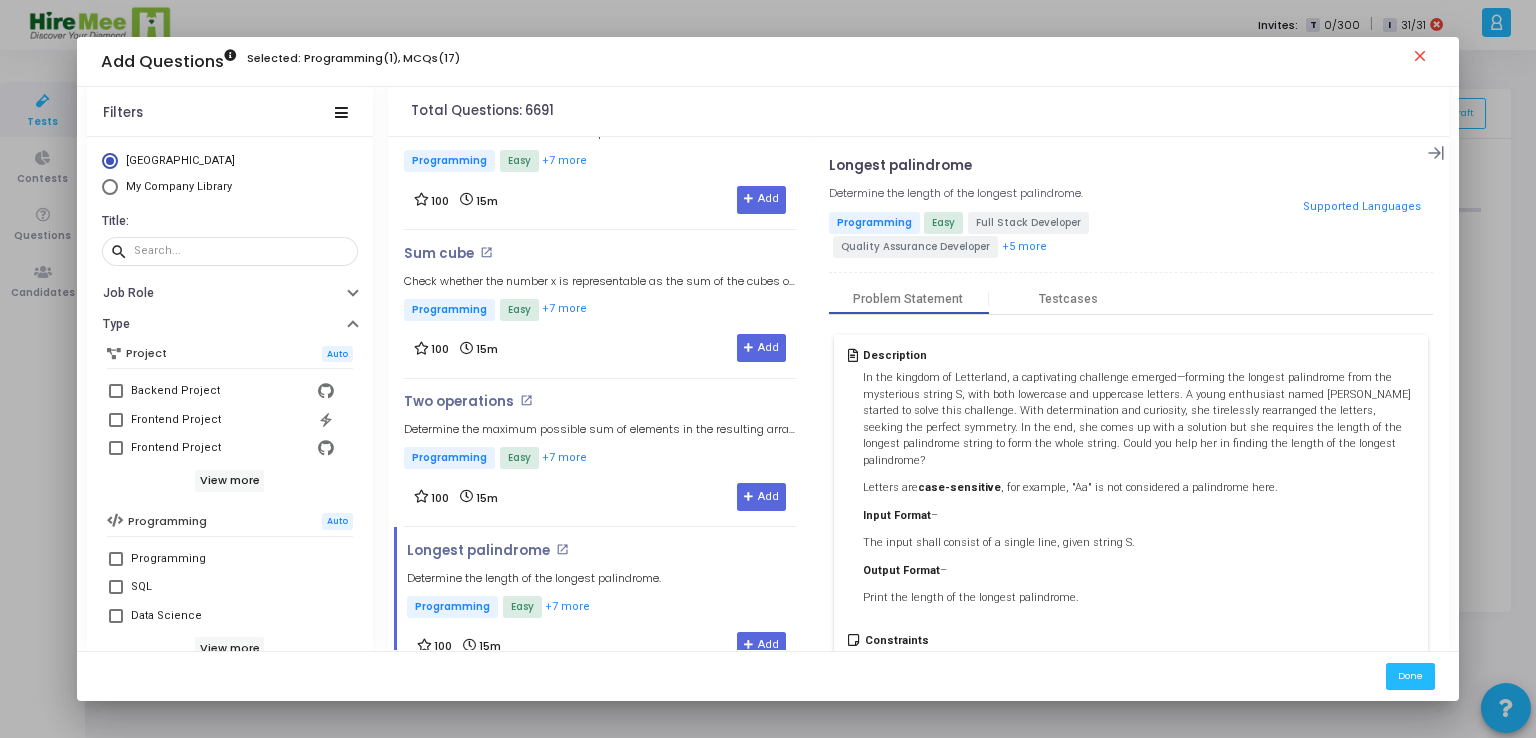 drag, startPoint x: 1136, startPoint y: 429, endPoint x: 1238, endPoint y: 448, distance: 103.75452 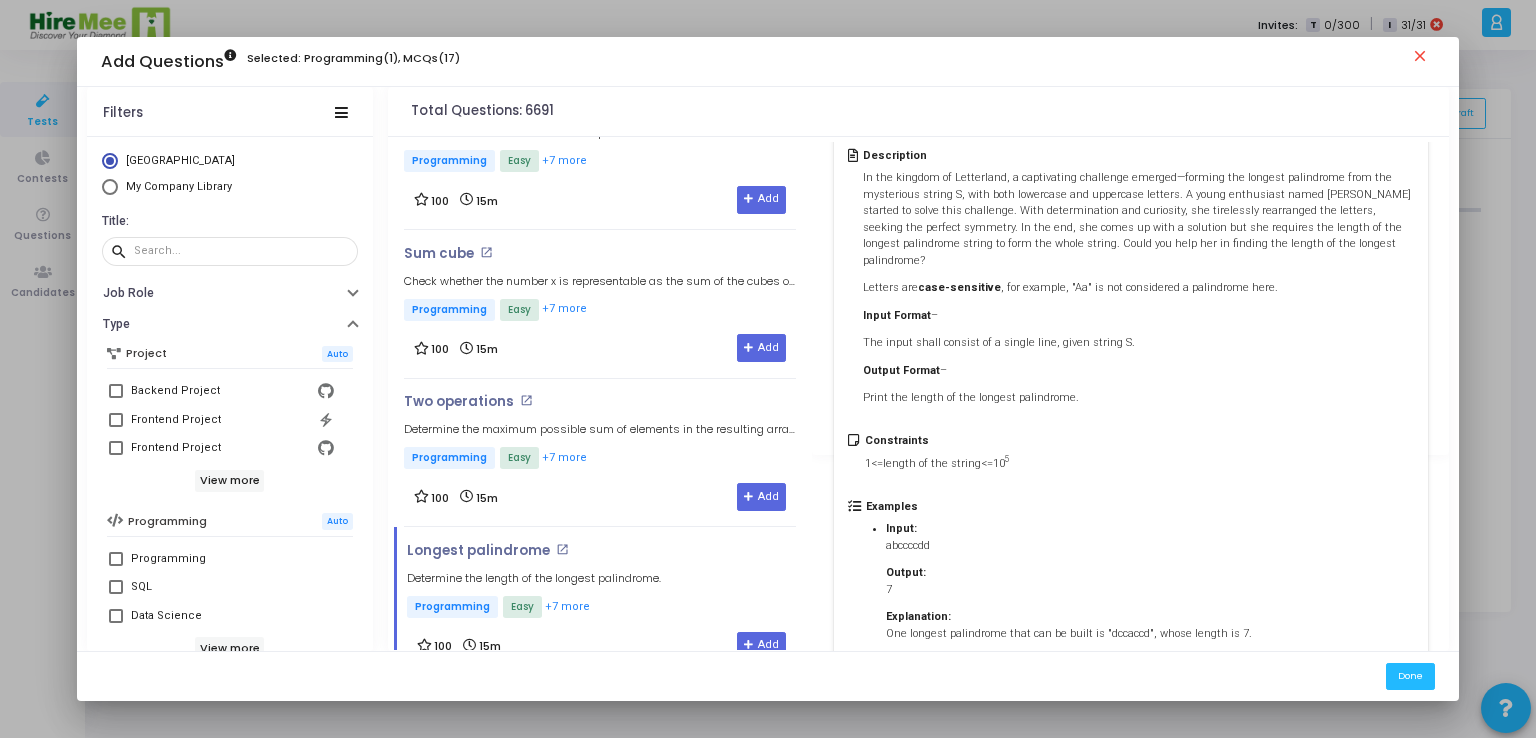 scroll, scrollTop: 232, scrollLeft: 0, axis: vertical 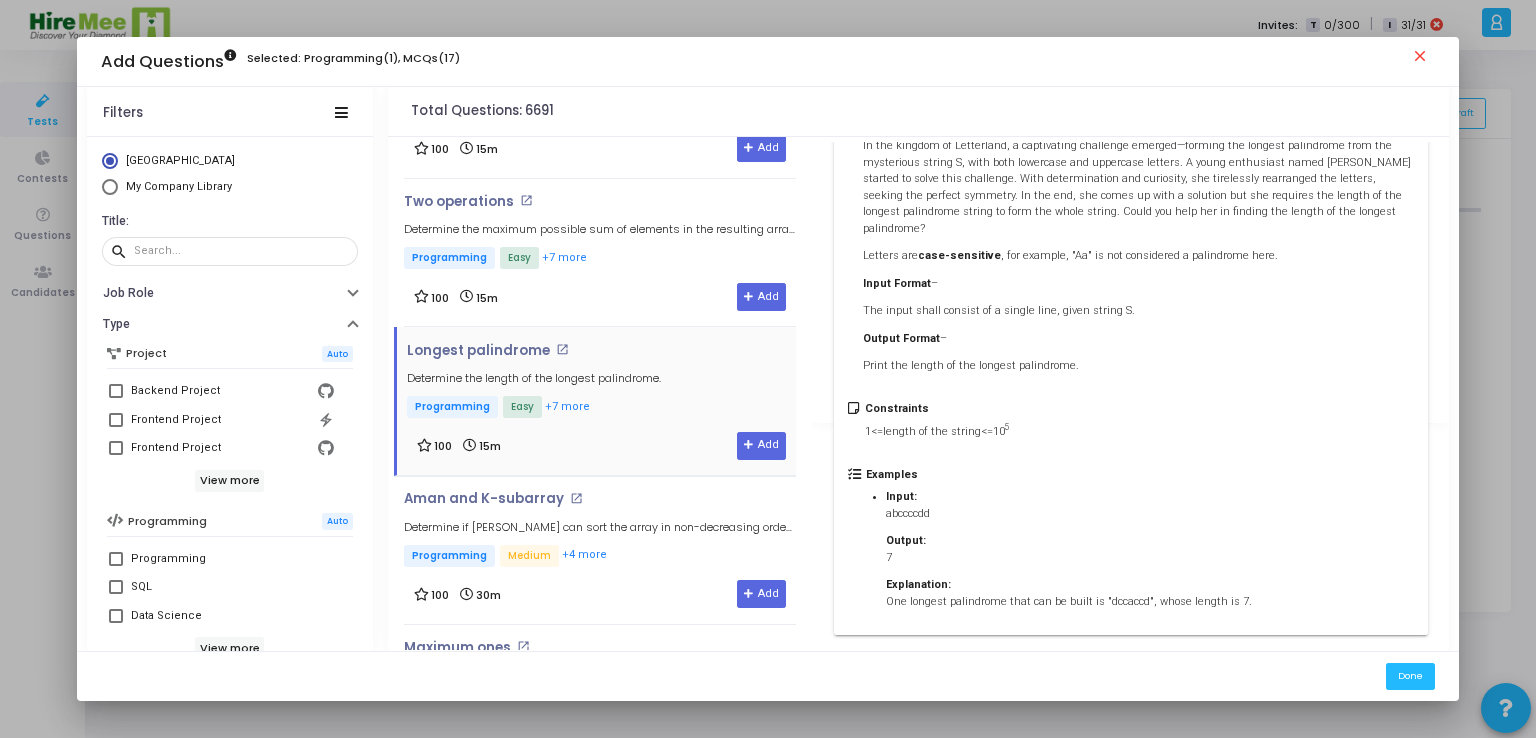 click on "Longest palindrome open_in_new   Determine the length of the longest palindrome.   Programming   Easy   +7 more" at bounding box center [534, 382] 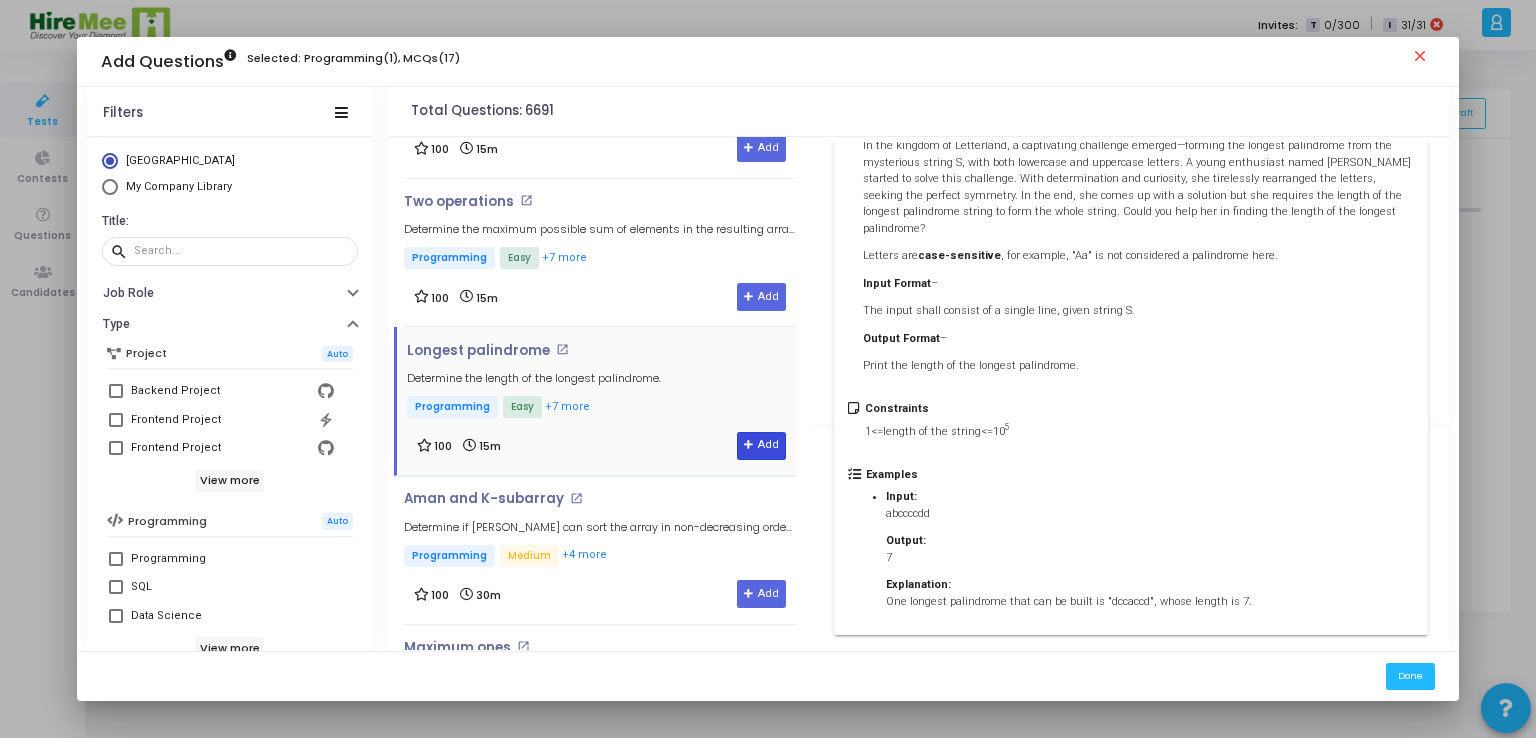 click on "Add" at bounding box center [761, 446] 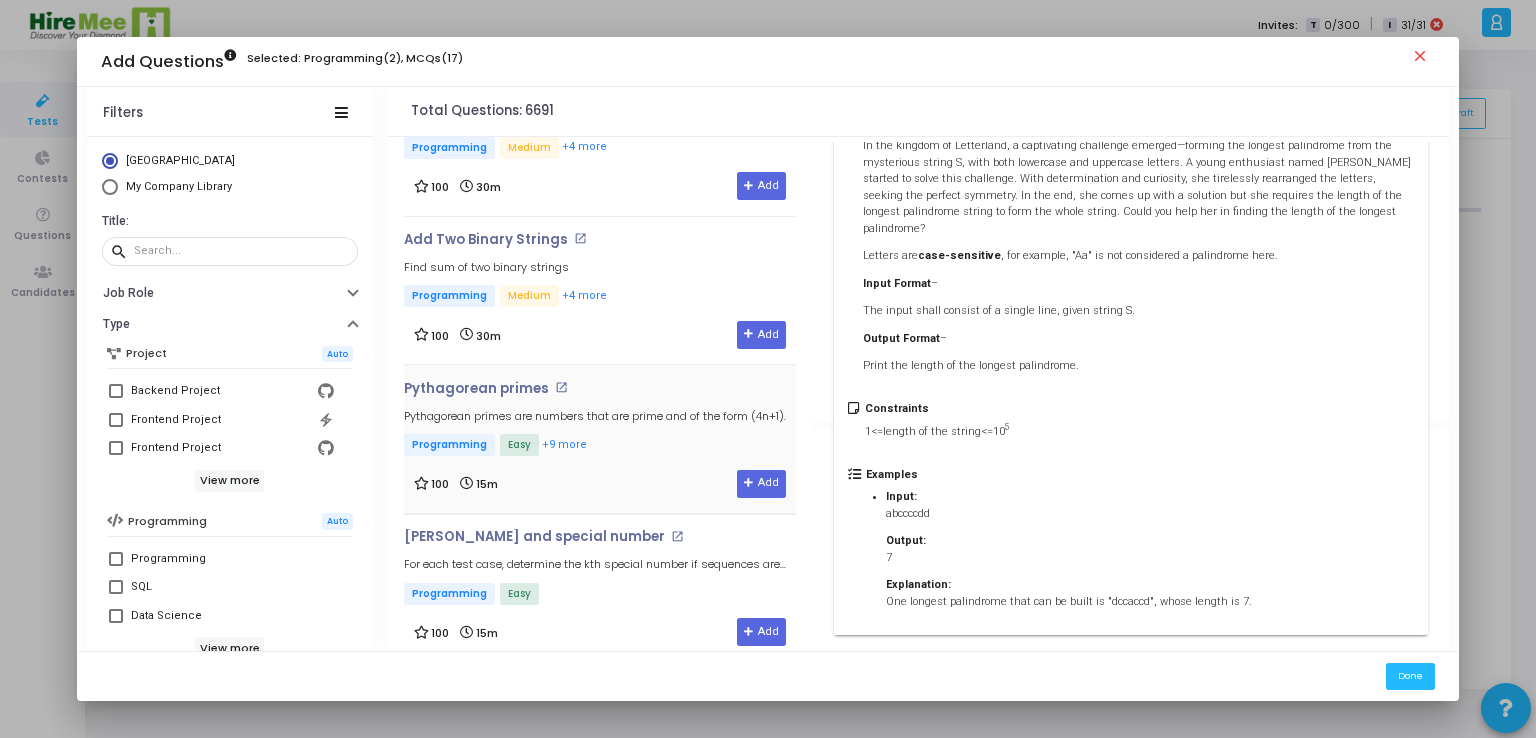 scroll, scrollTop: 3147, scrollLeft: 0, axis: vertical 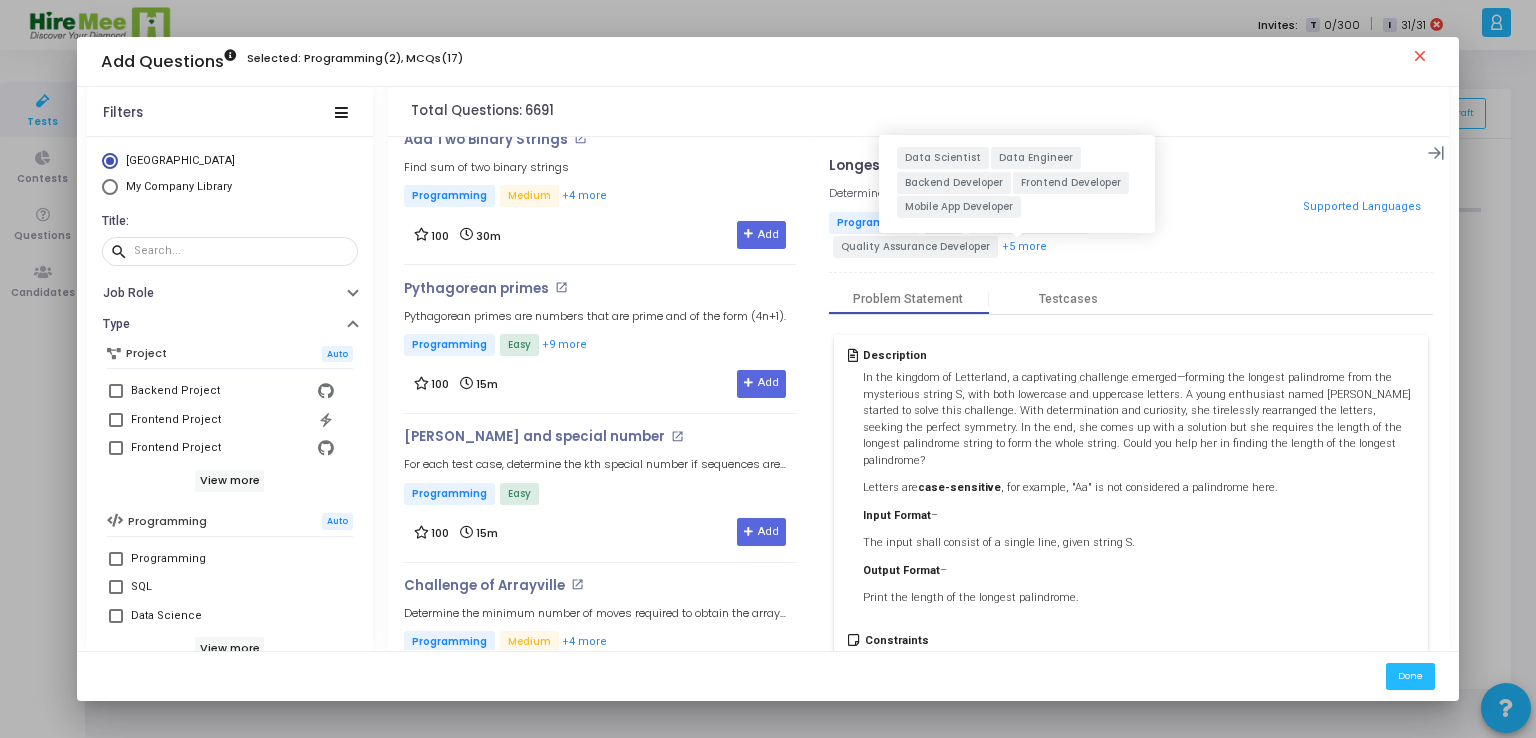 click on "+5 more" at bounding box center [1024, 247] 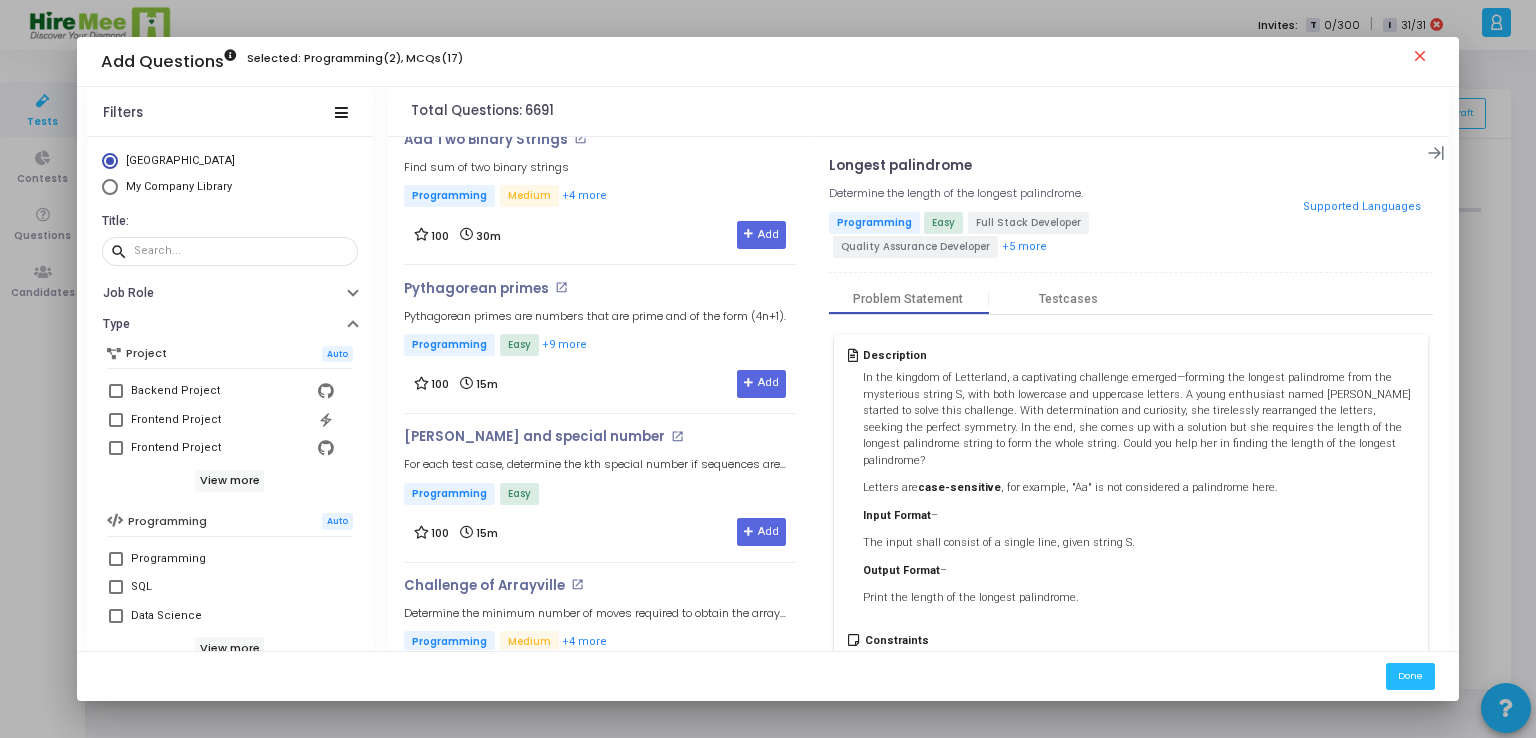 drag, startPoint x: 1388, startPoint y: 209, endPoint x: 1381, endPoint y: 249, distance: 40.60788 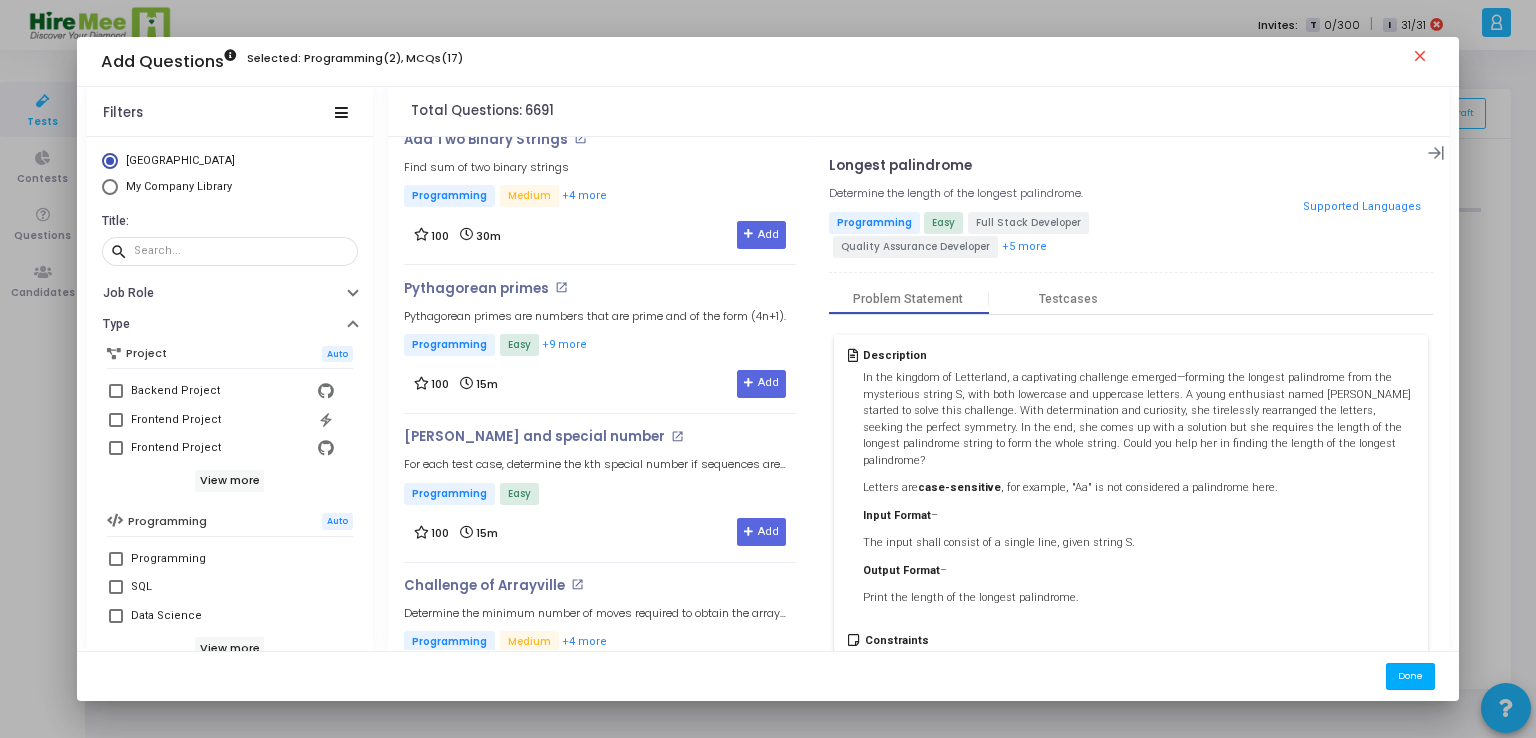 click on "Done" at bounding box center (1410, 676) 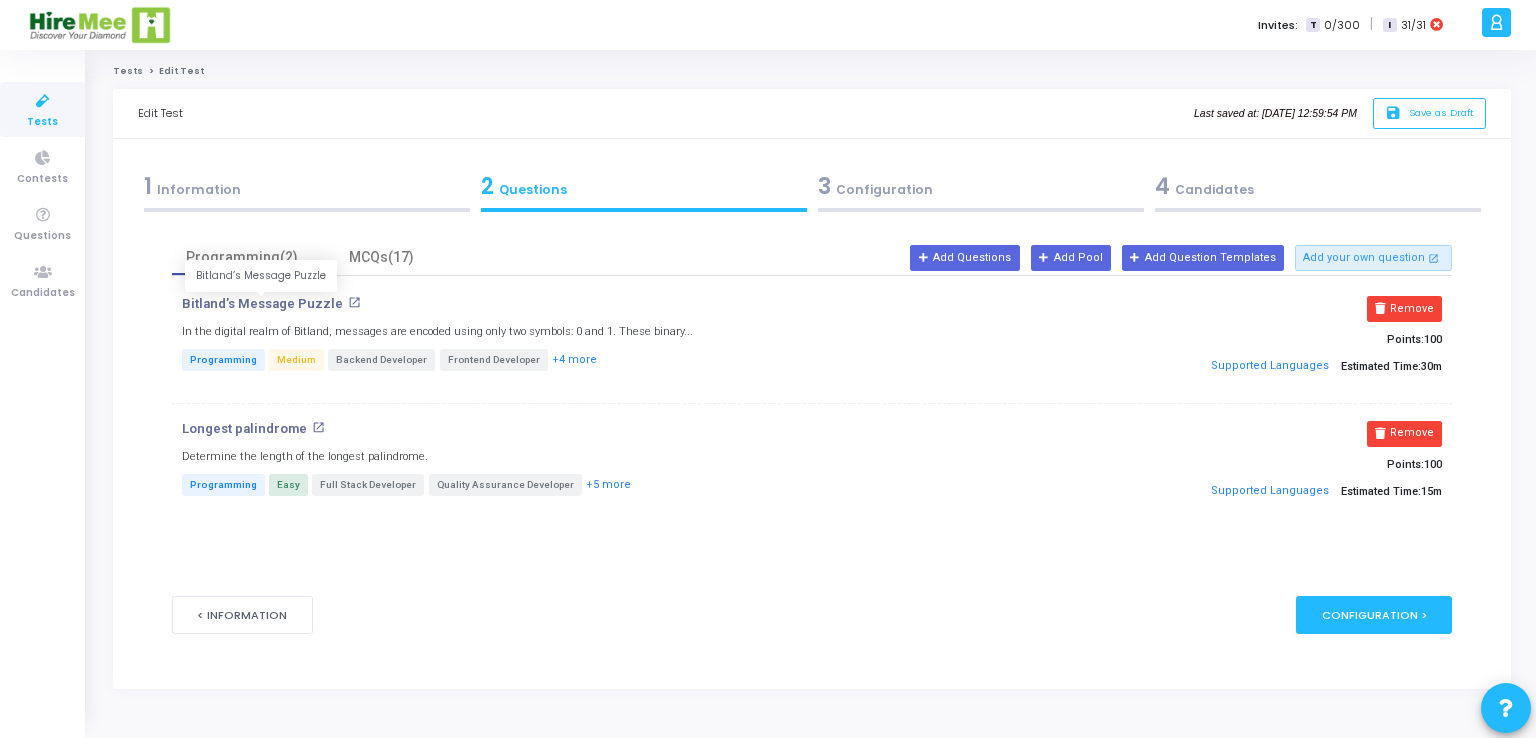 drag, startPoint x: 277, startPoint y: 301, endPoint x: 917, endPoint y: 408, distance: 648.8829 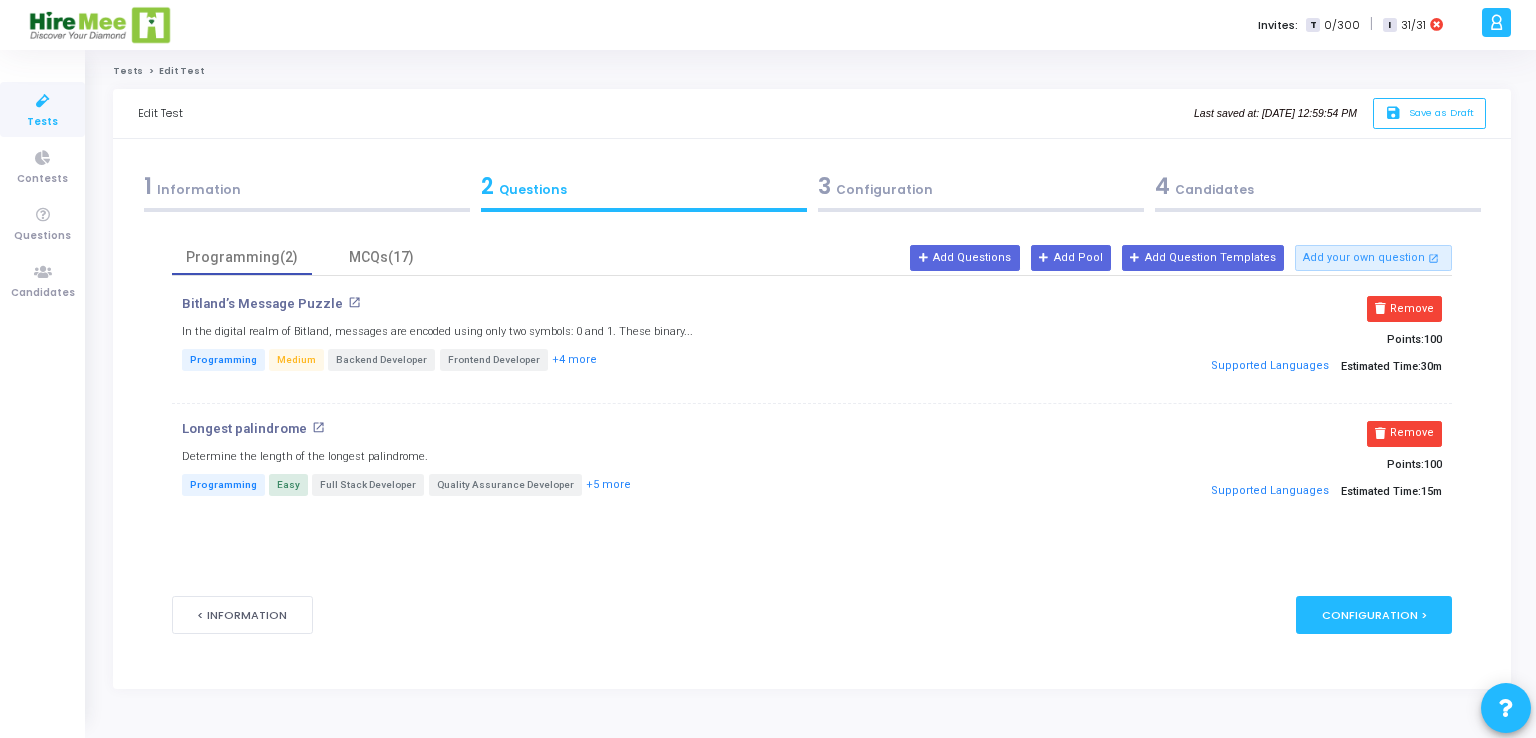 click on "open_in_new" at bounding box center (354, 302) 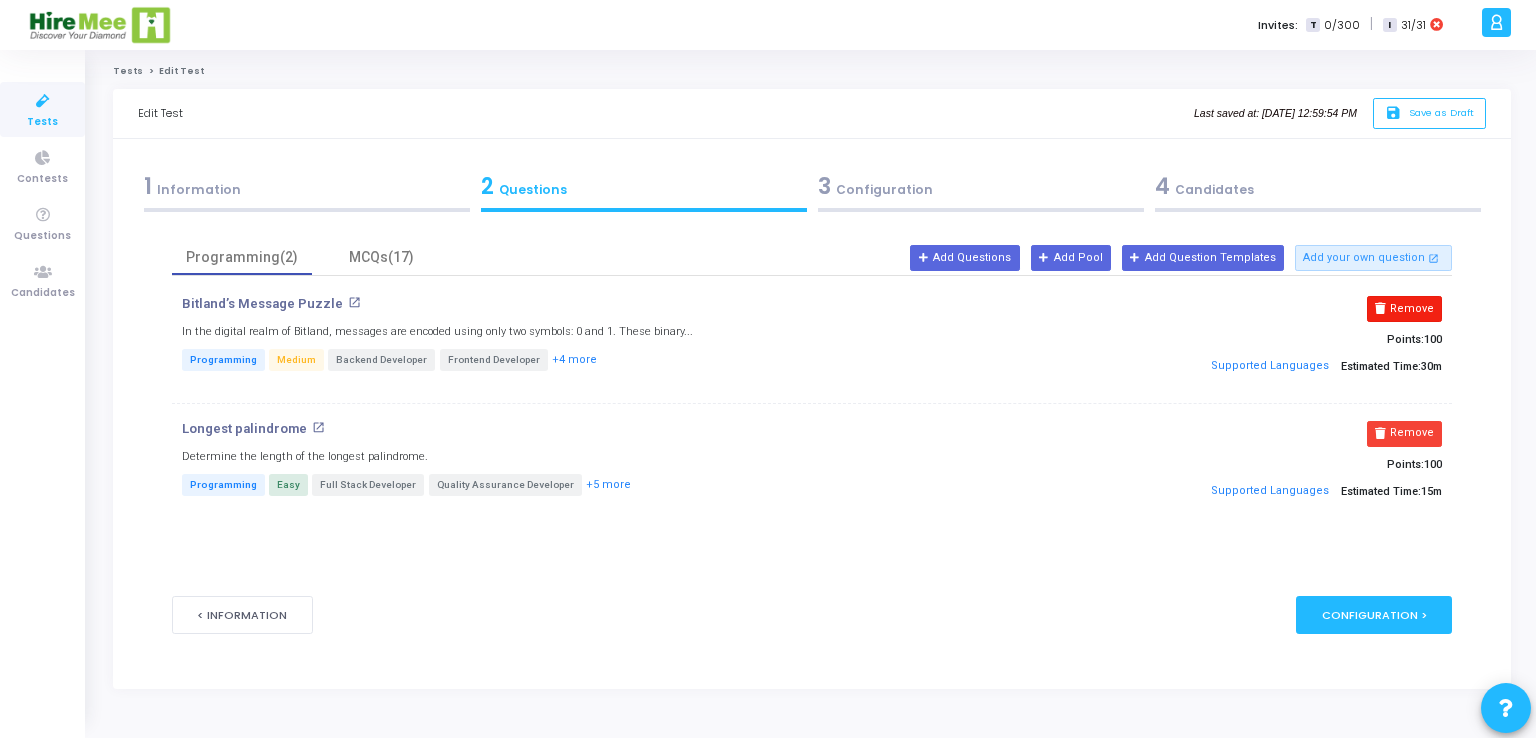 click on "Remove" at bounding box center [1404, 309] 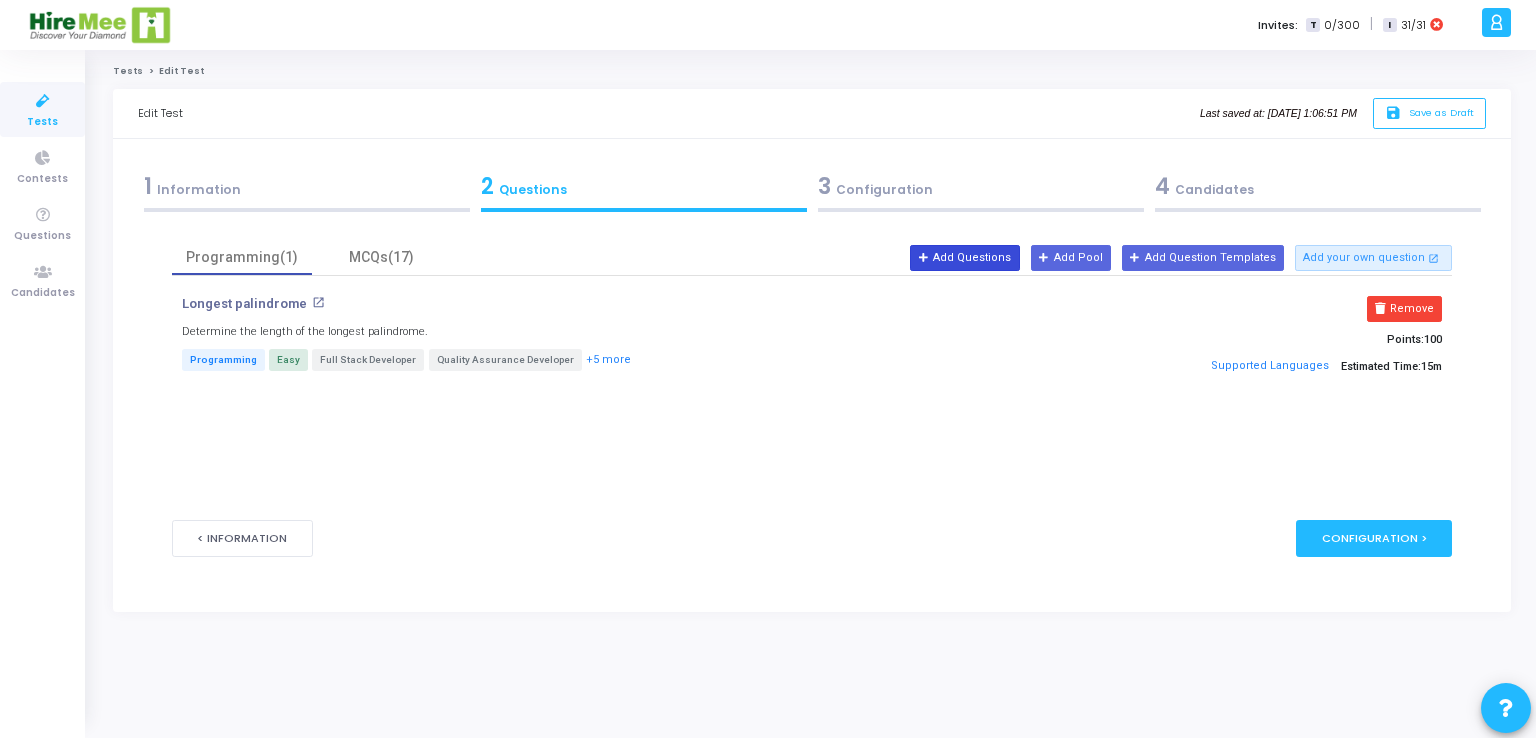 click on "Add Questions" at bounding box center [964, 258] 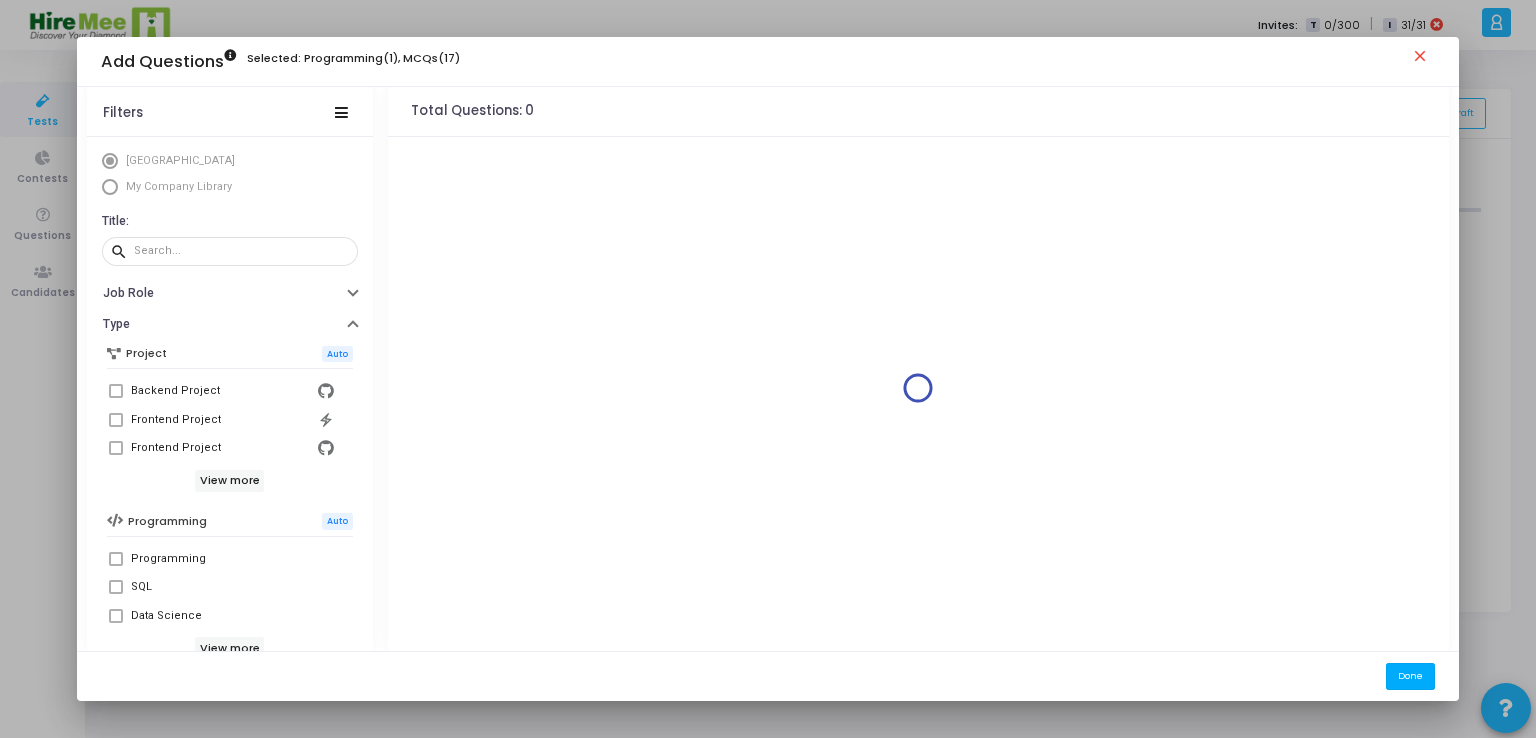 click on "Done" at bounding box center (1410, 676) 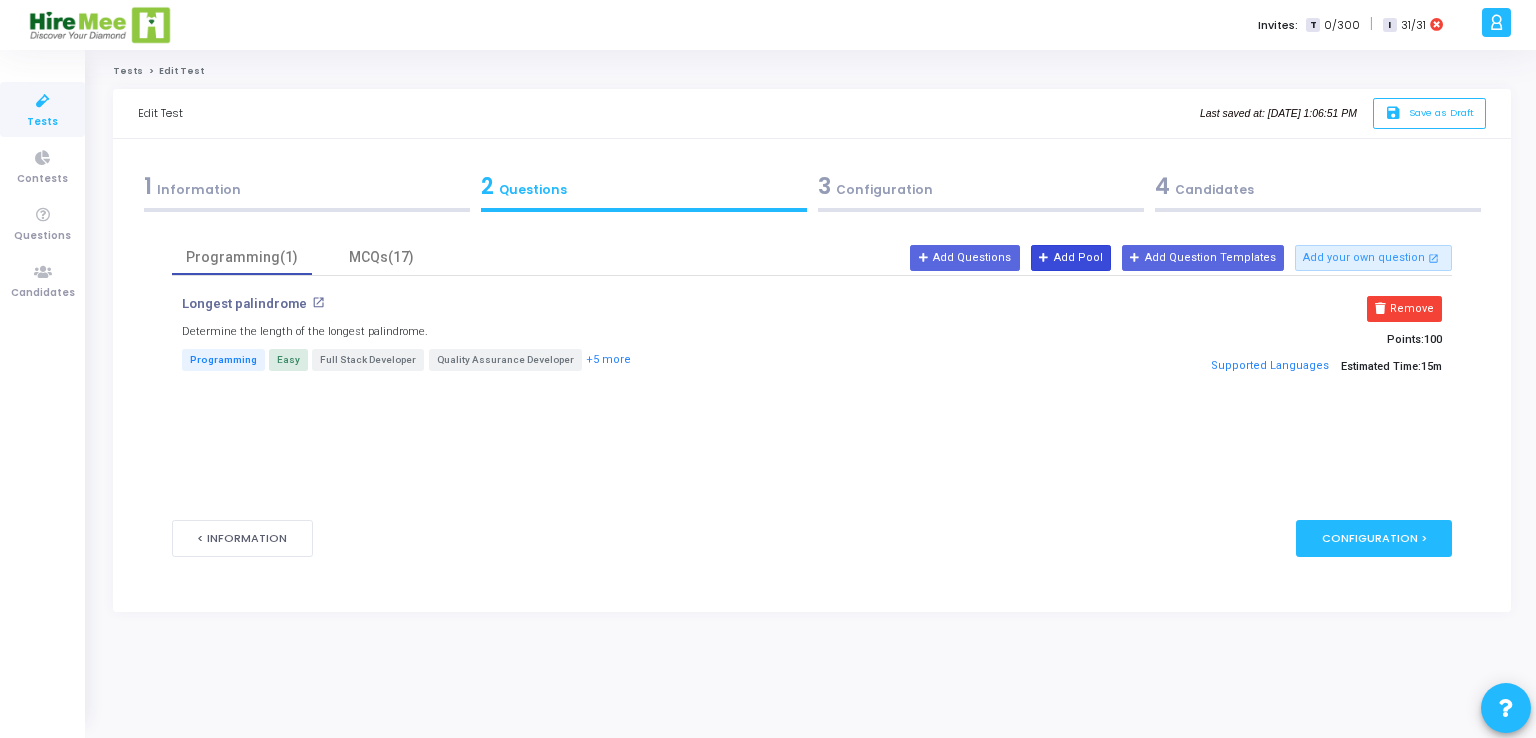click on "Add Pool" at bounding box center (1071, 258) 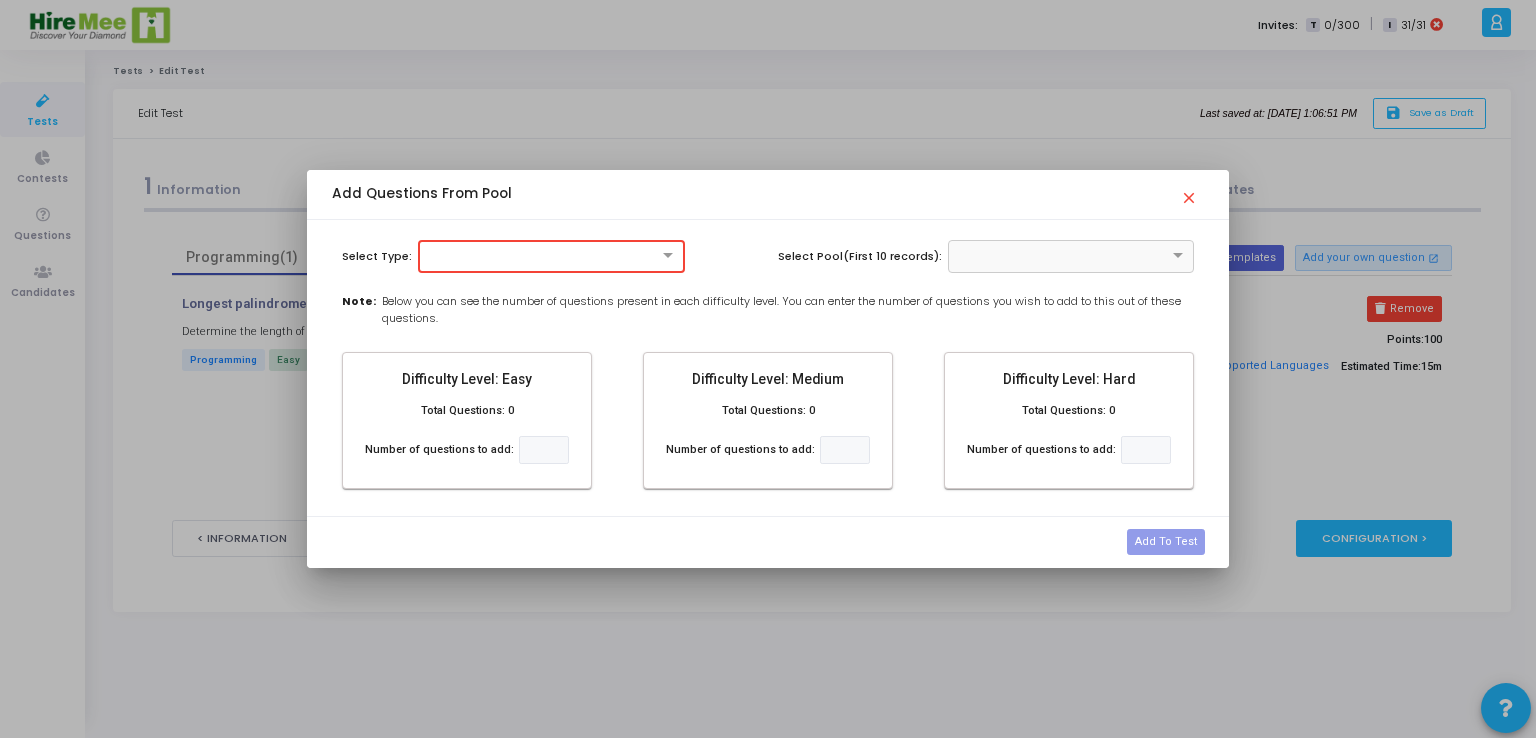 click on "Difficulty Level: Medium" at bounding box center [768, 379] 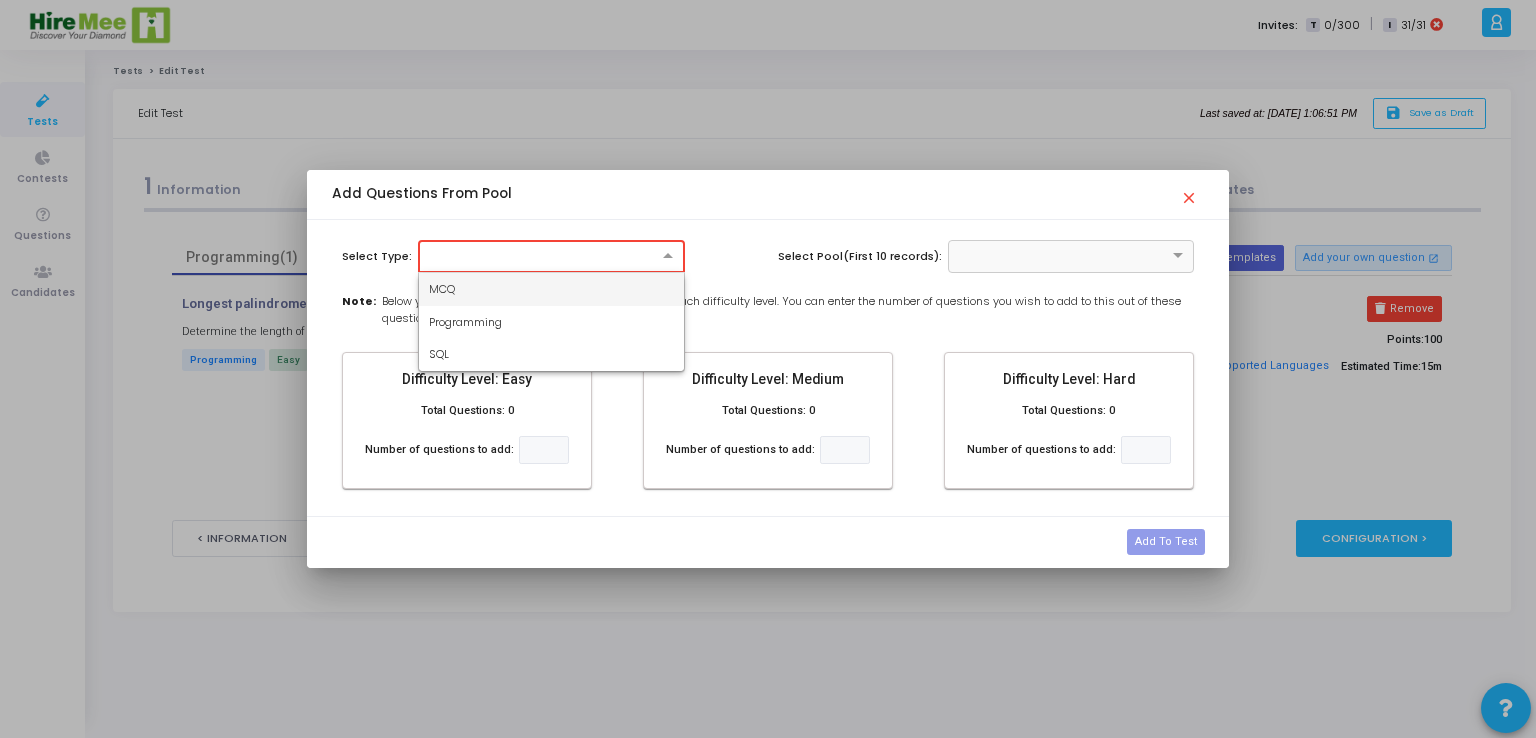 click at bounding box center [552, 255] 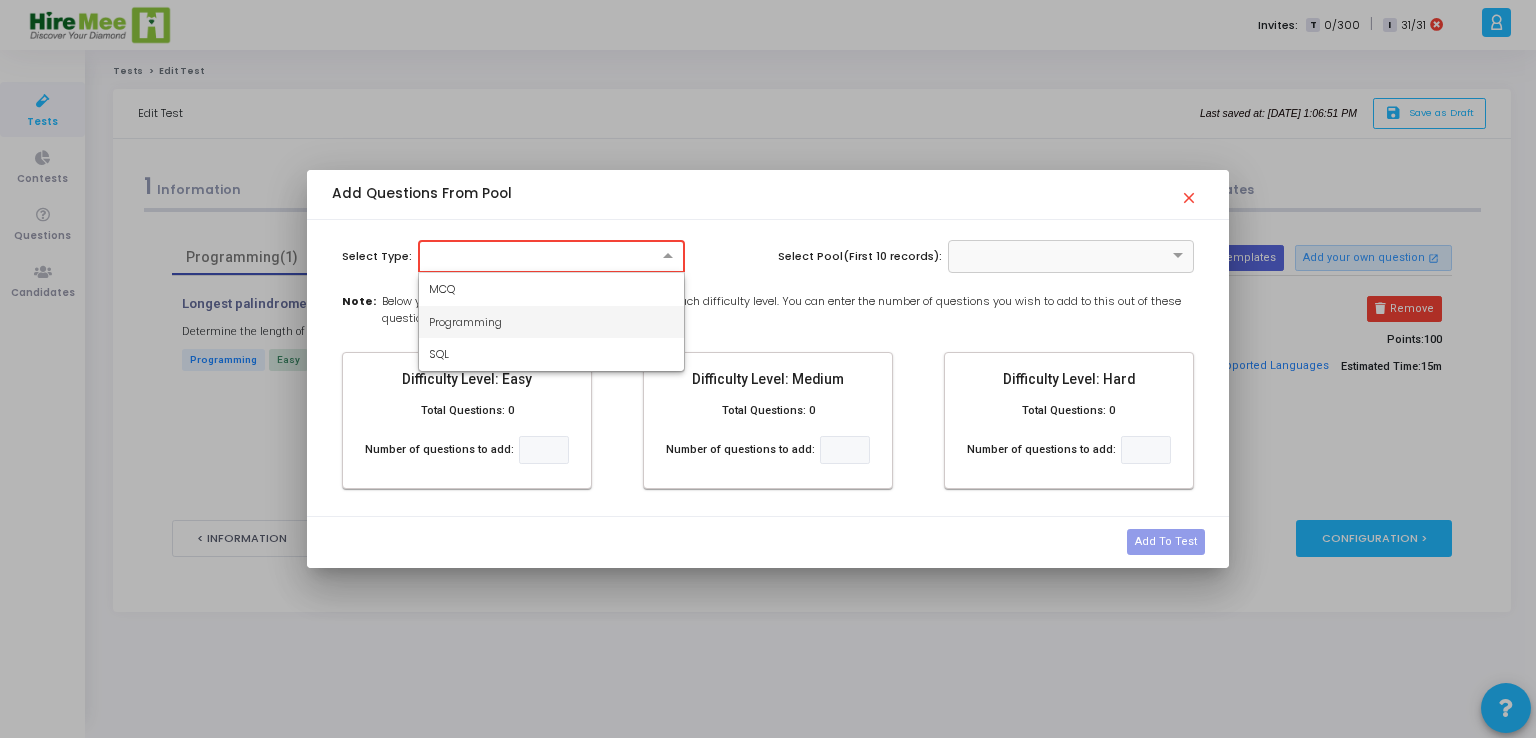 click on "Programming" at bounding box center [552, 322] 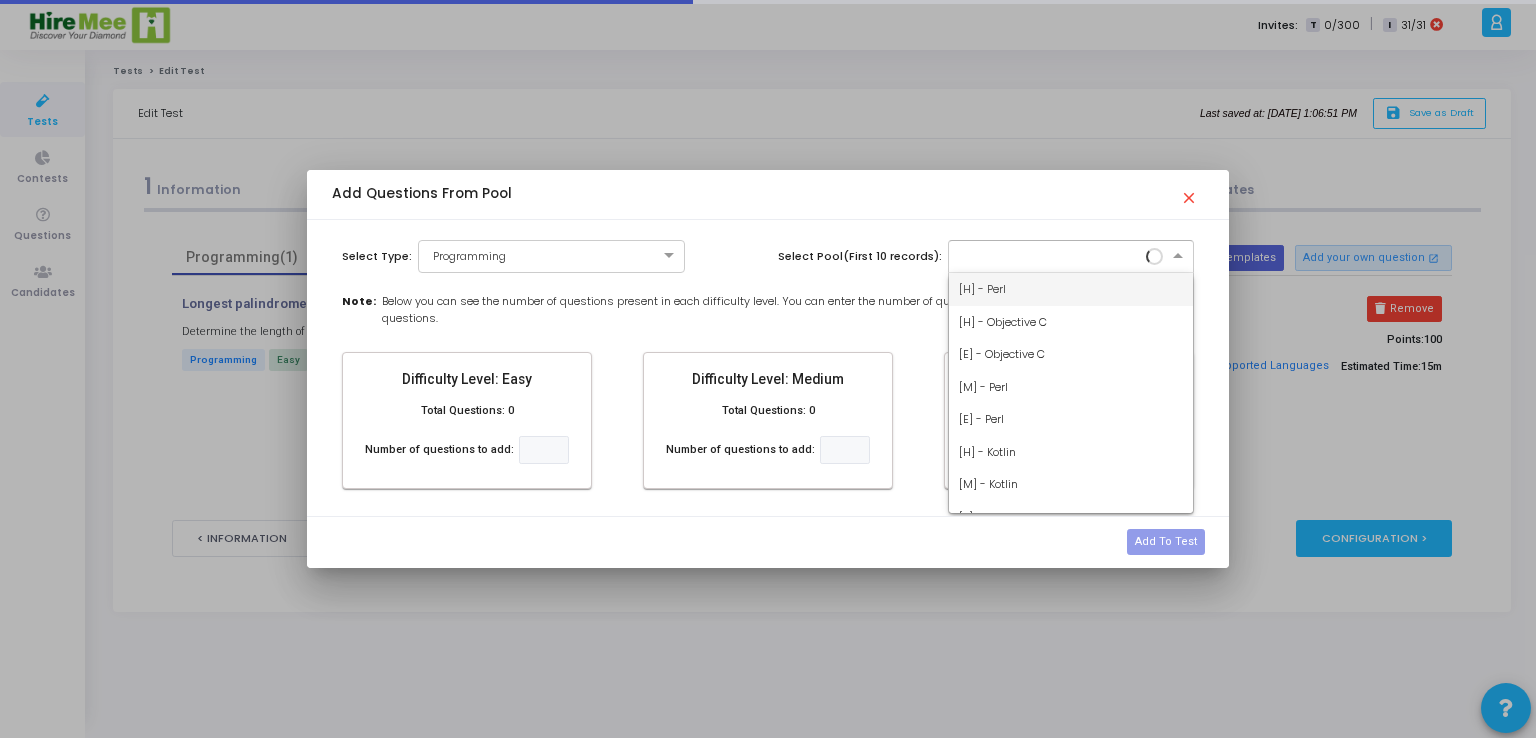 click at bounding box center [1051, 254] 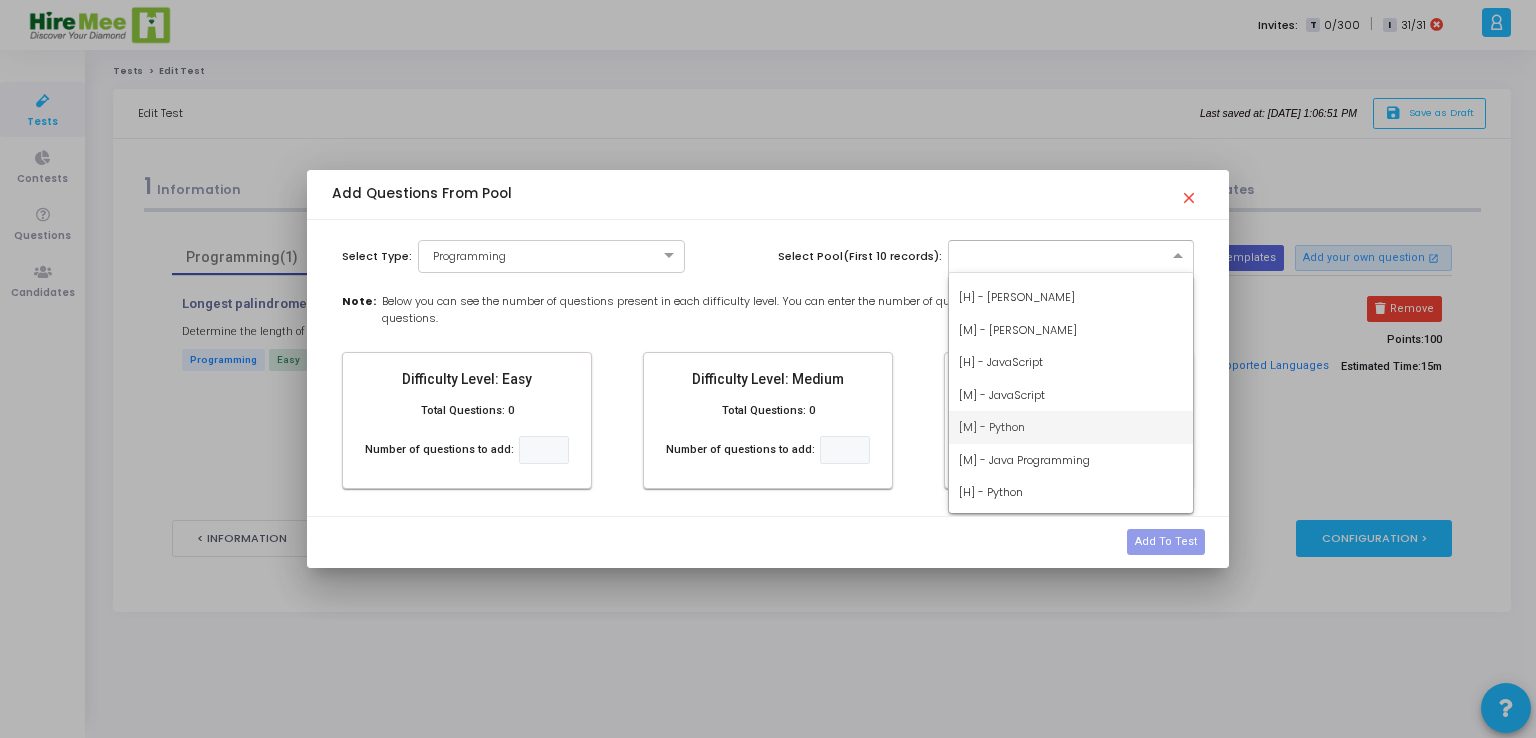 scroll, scrollTop: 1179, scrollLeft: 0, axis: vertical 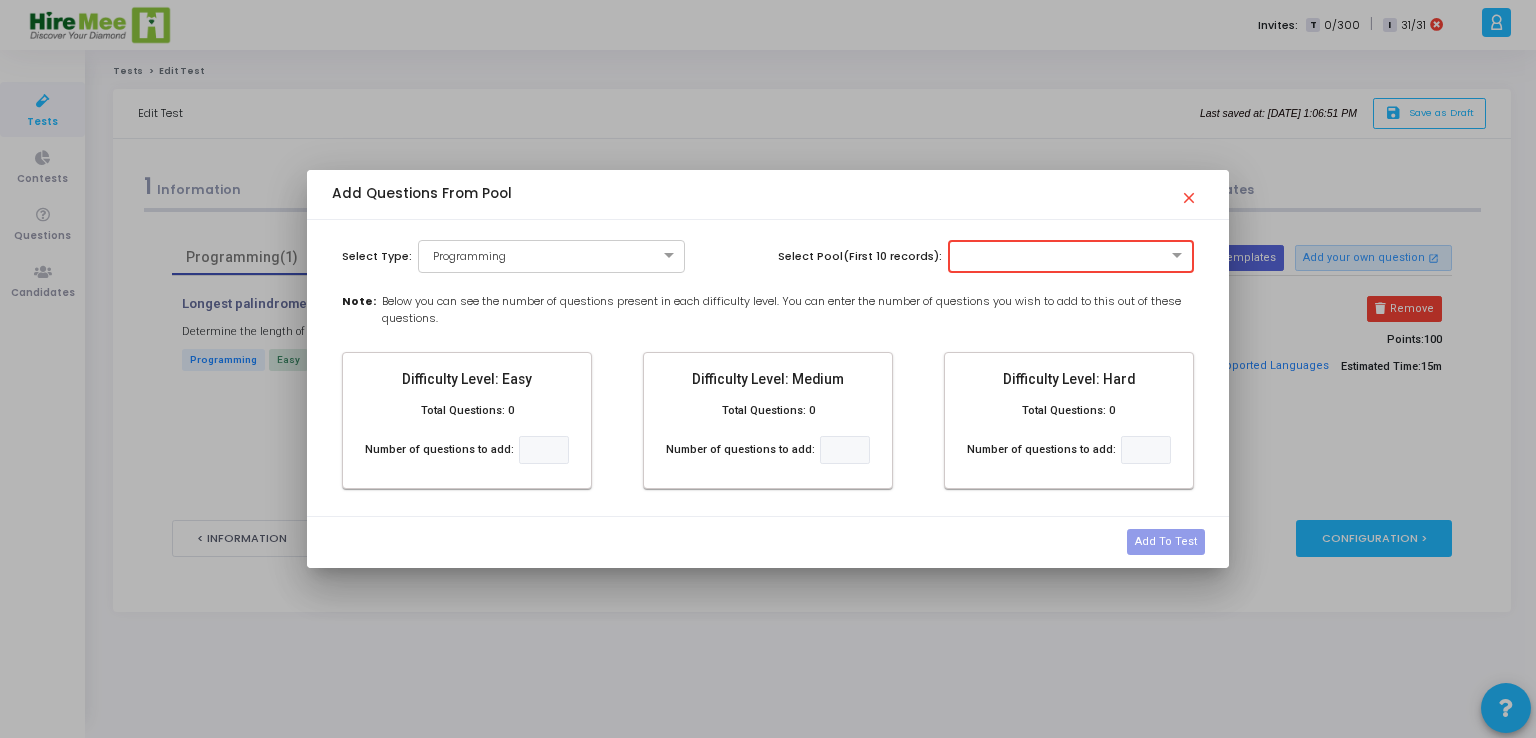 click on "close" at bounding box center [1192, 192] 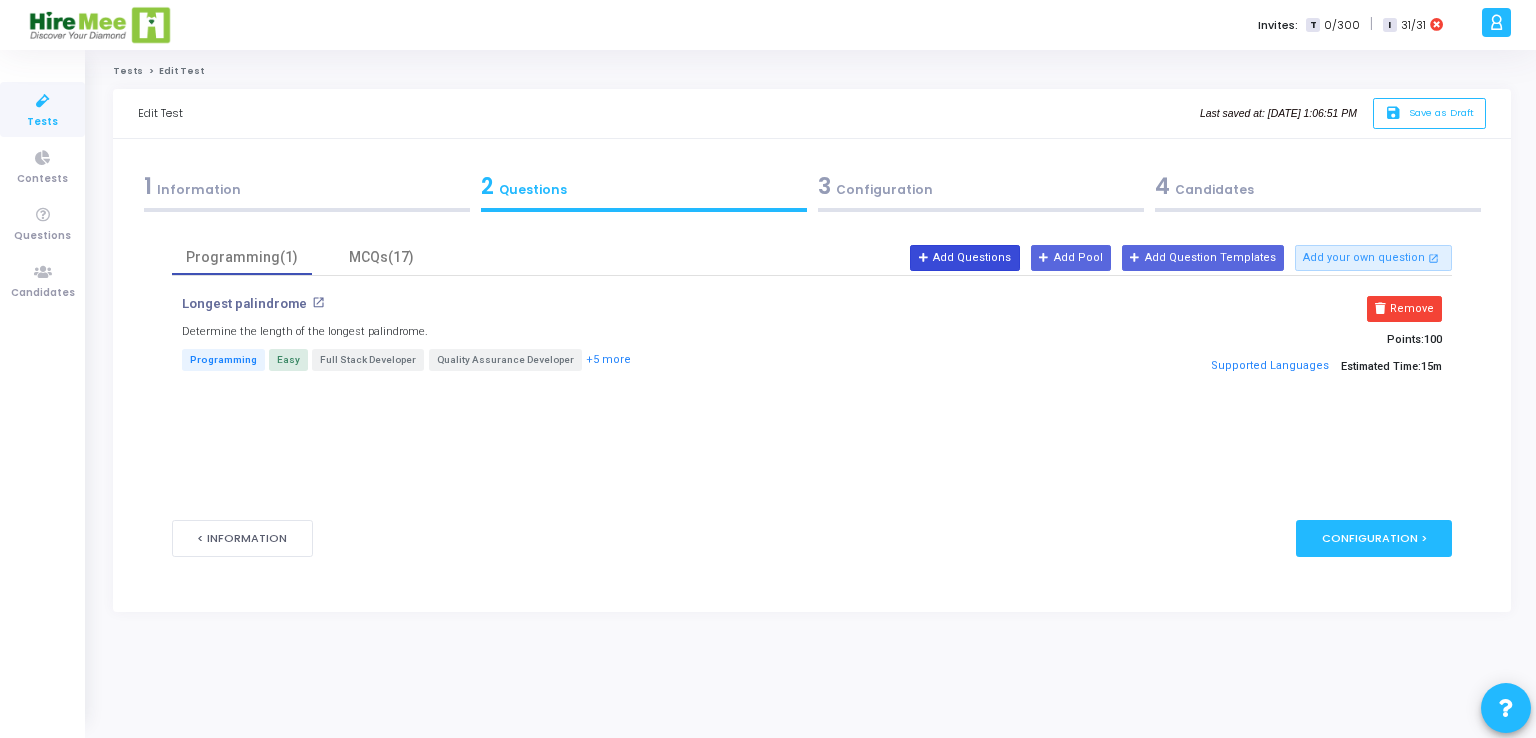 click on "Add Questions" at bounding box center [964, 258] 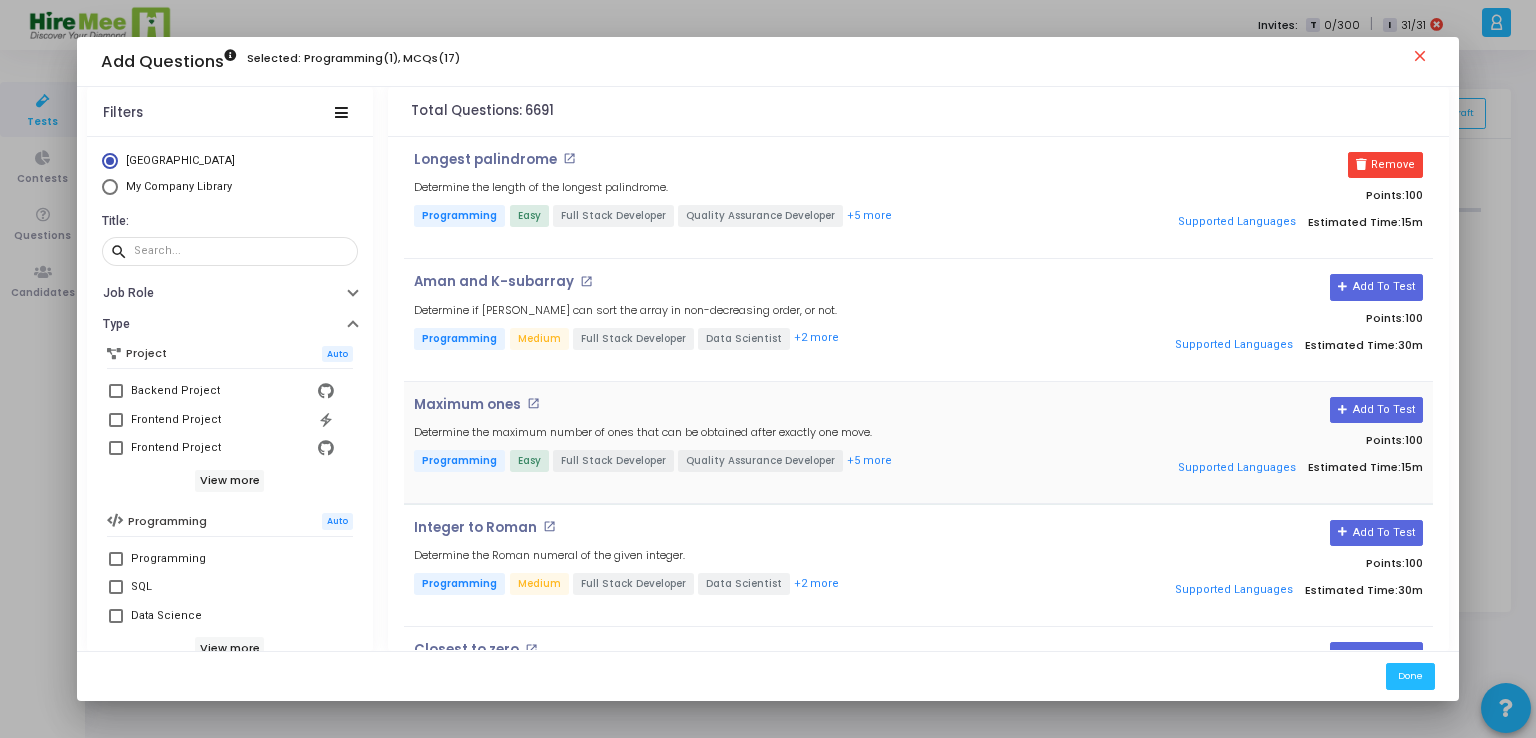 scroll, scrollTop: 1700, scrollLeft: 0, axis: vertical 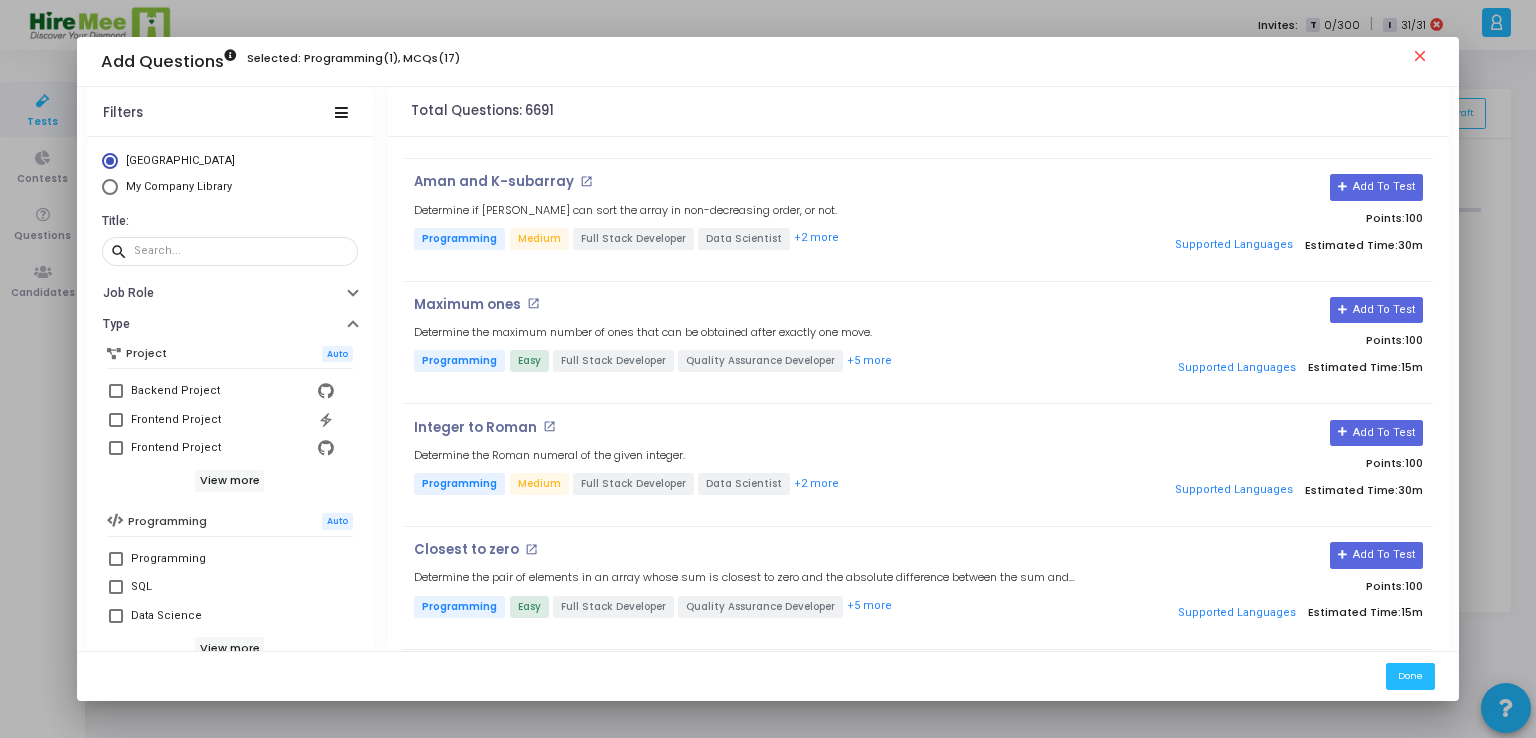 click on "close" at bounding box center (1423, 59) 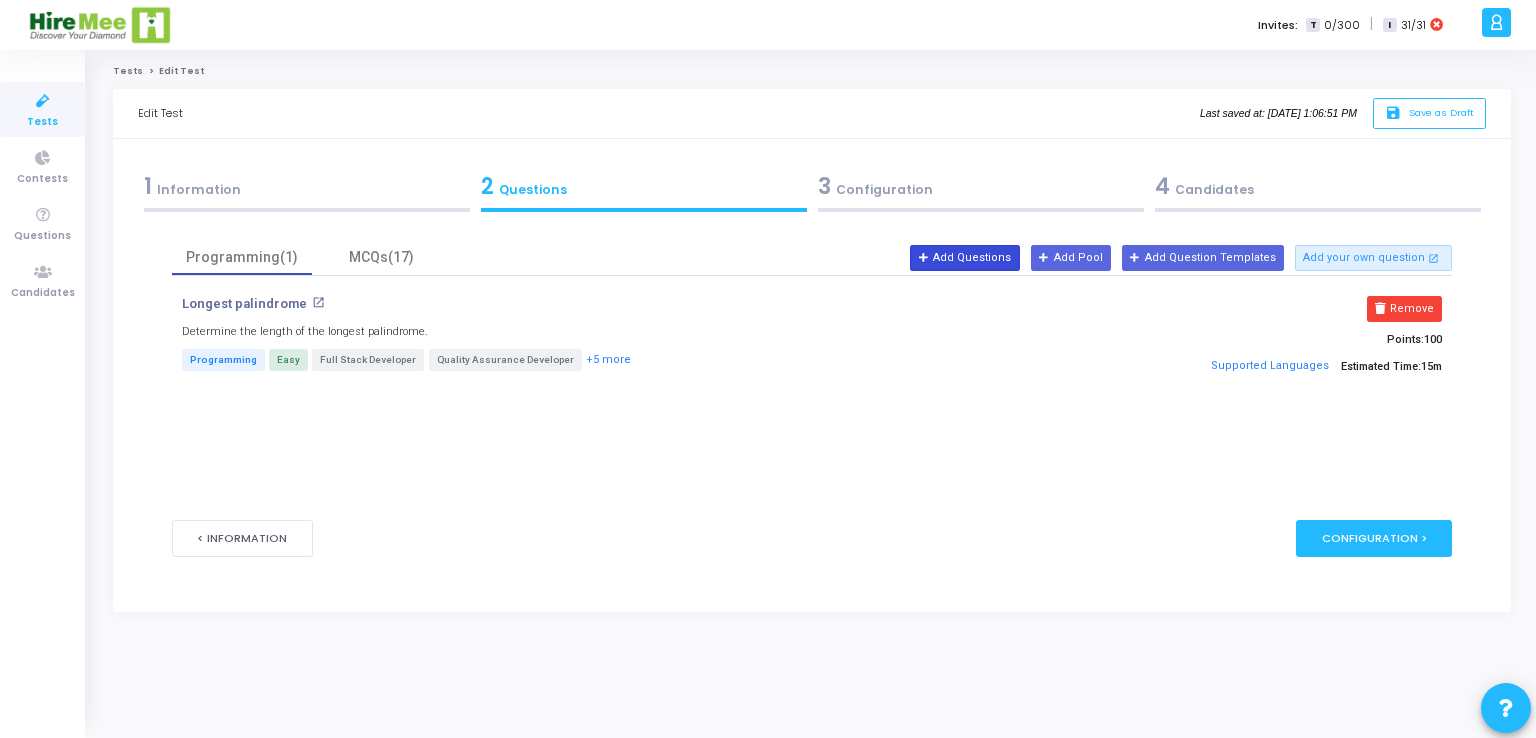 click on "Add Questions" at bounding box center (964, 258) 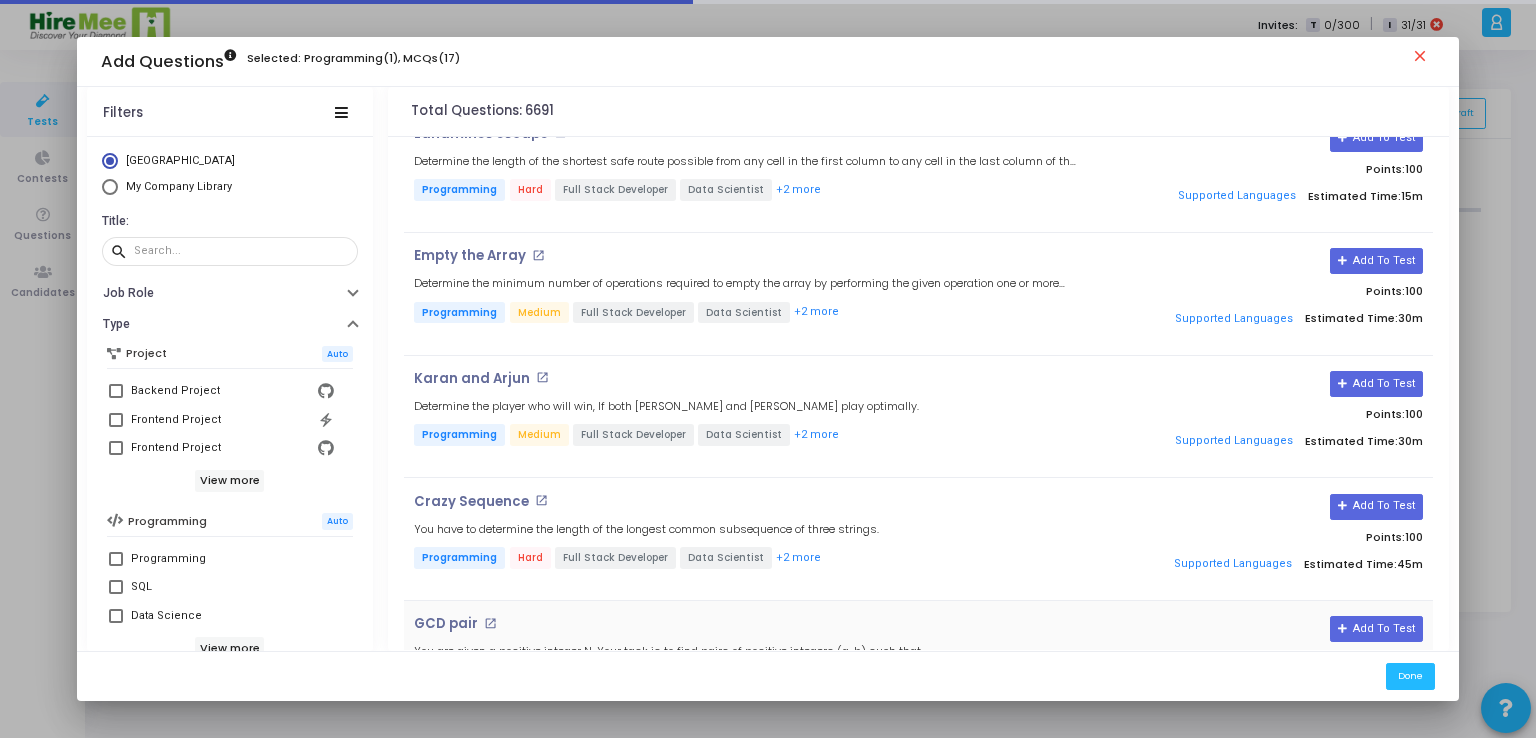 scroll, scrollTop: 3934, scrollLeft: 0, axis: vertical 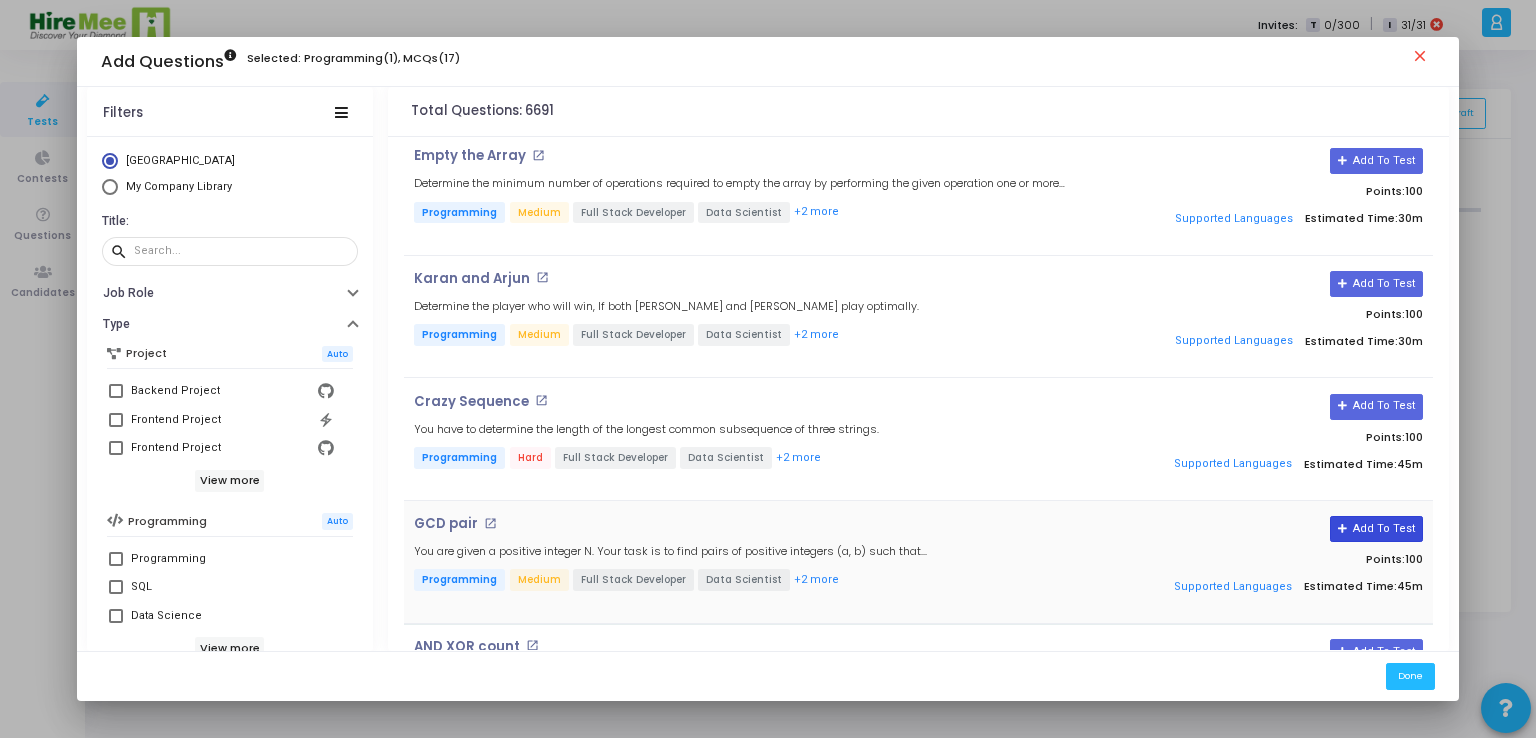 click on "Add To Test" at bounding box center [1376, 529] 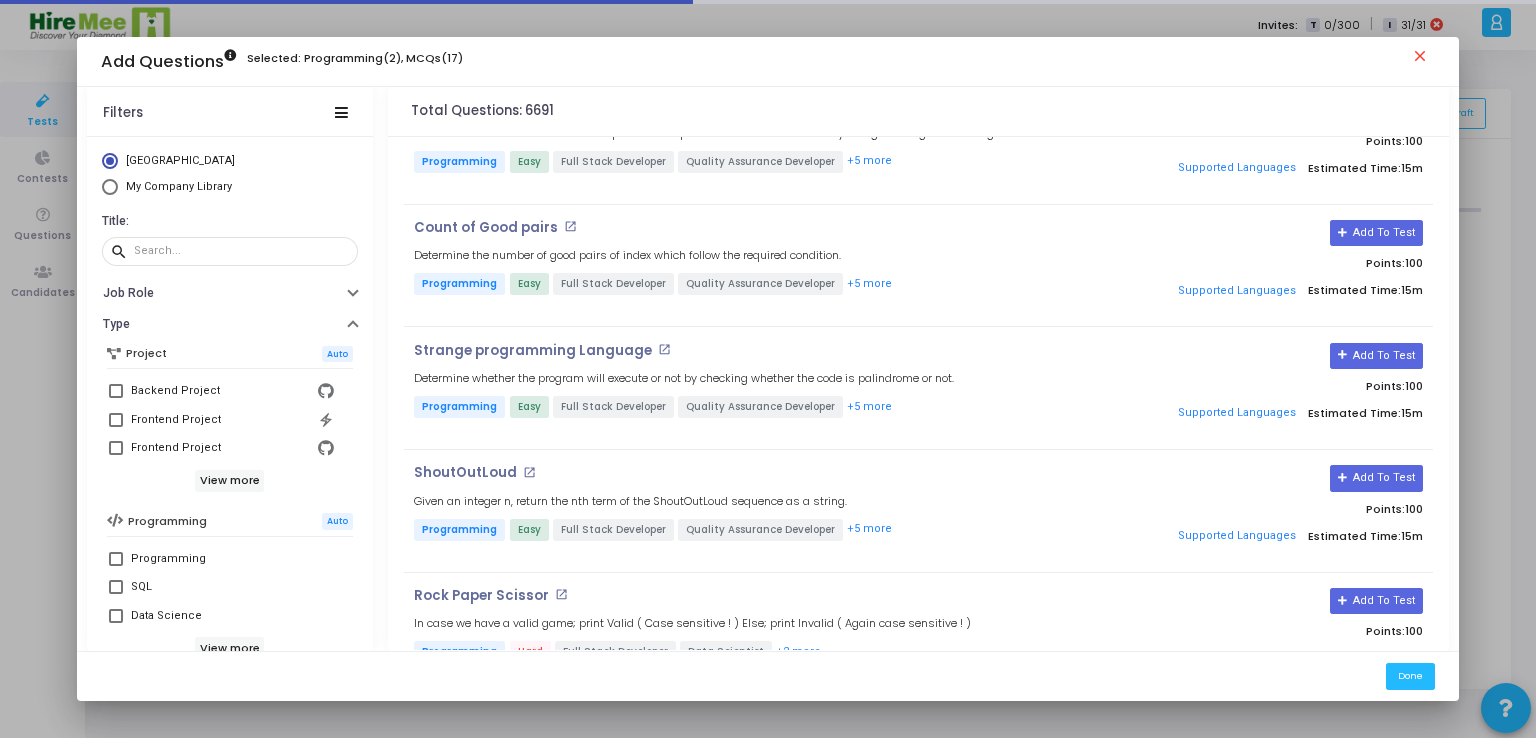 scroll, scrollTop: 5434, scrollLeft: 0, axis: vertical 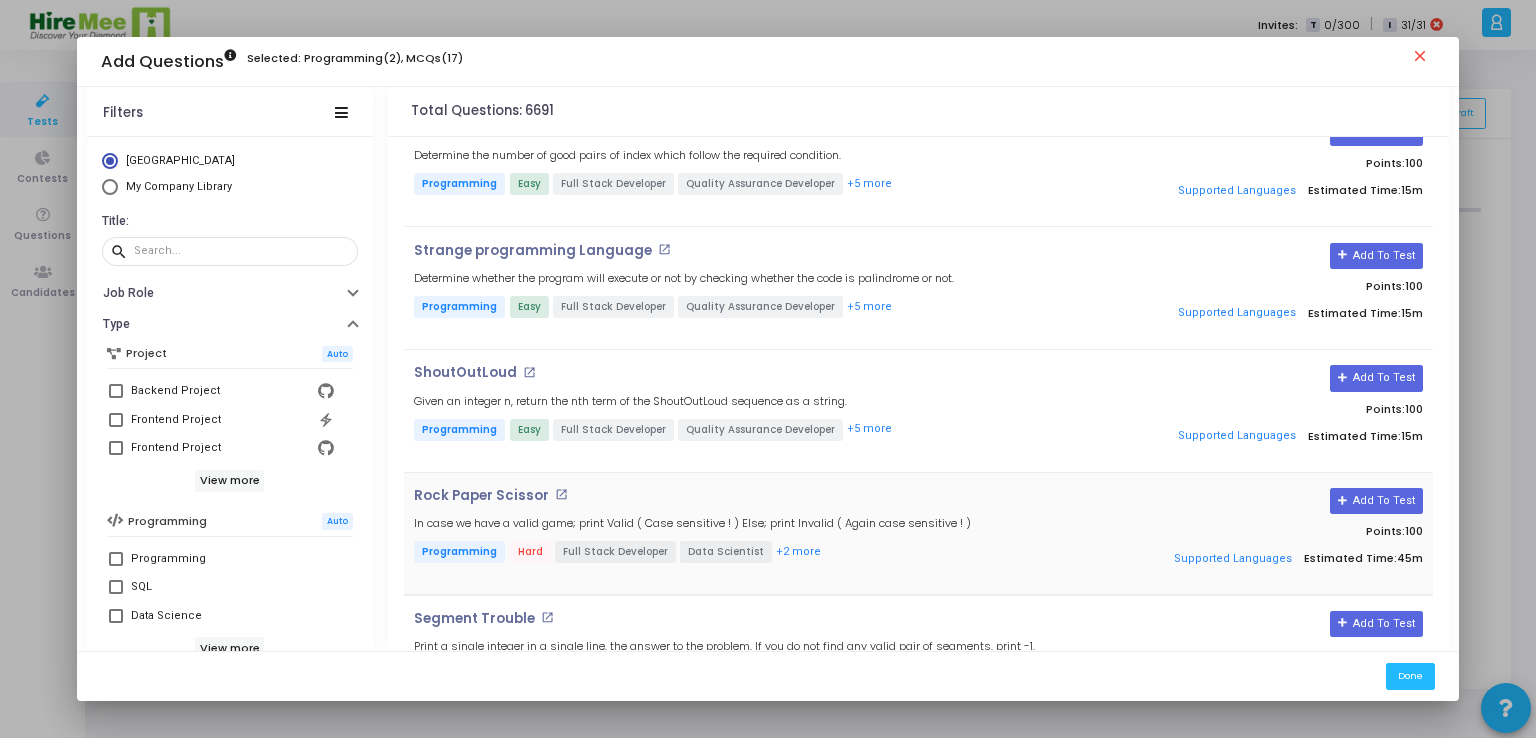 click on "Rock Paper Scissor open_in_new" at bounding box center [747, 496] 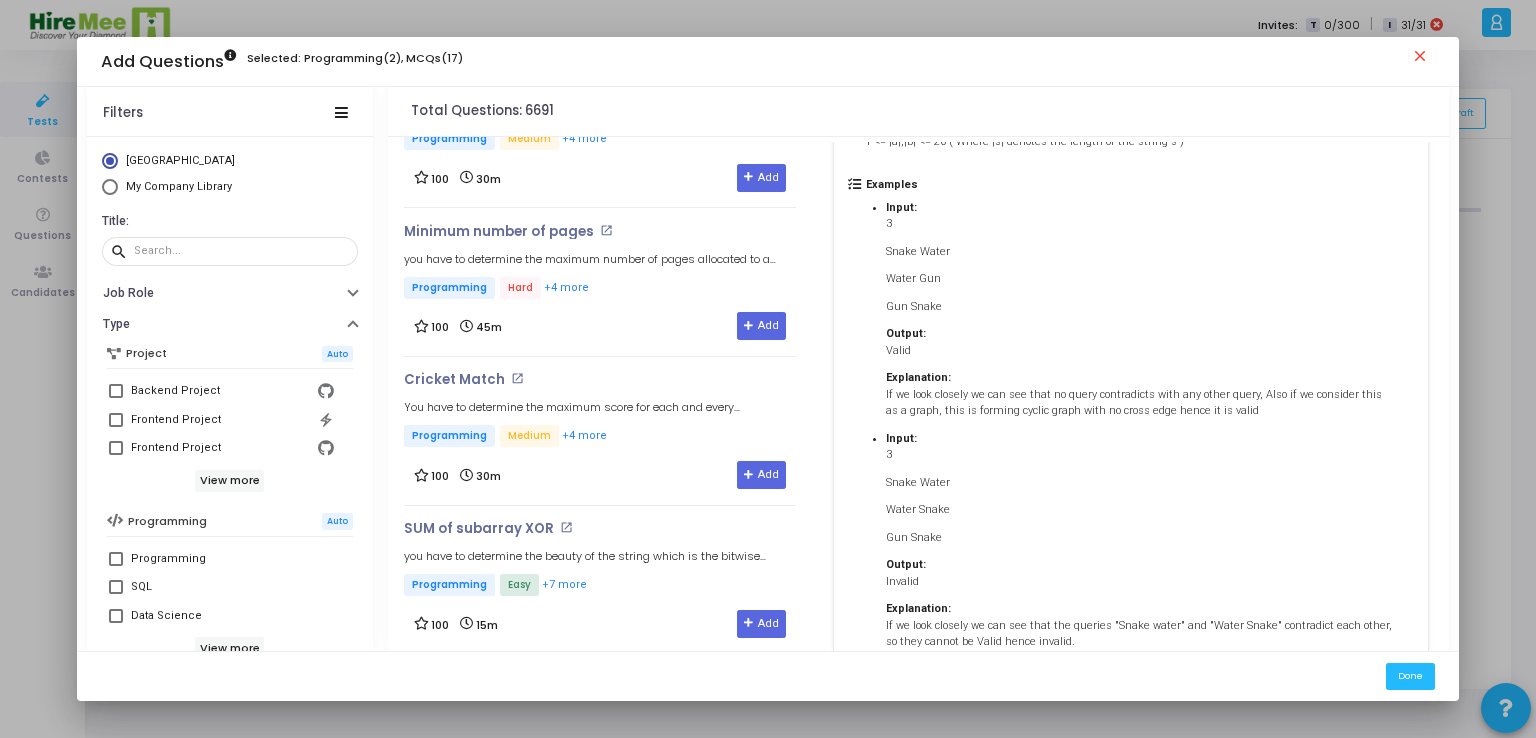 scroll, scrollTop: 922, scrollLeft: 0, axis: vertical 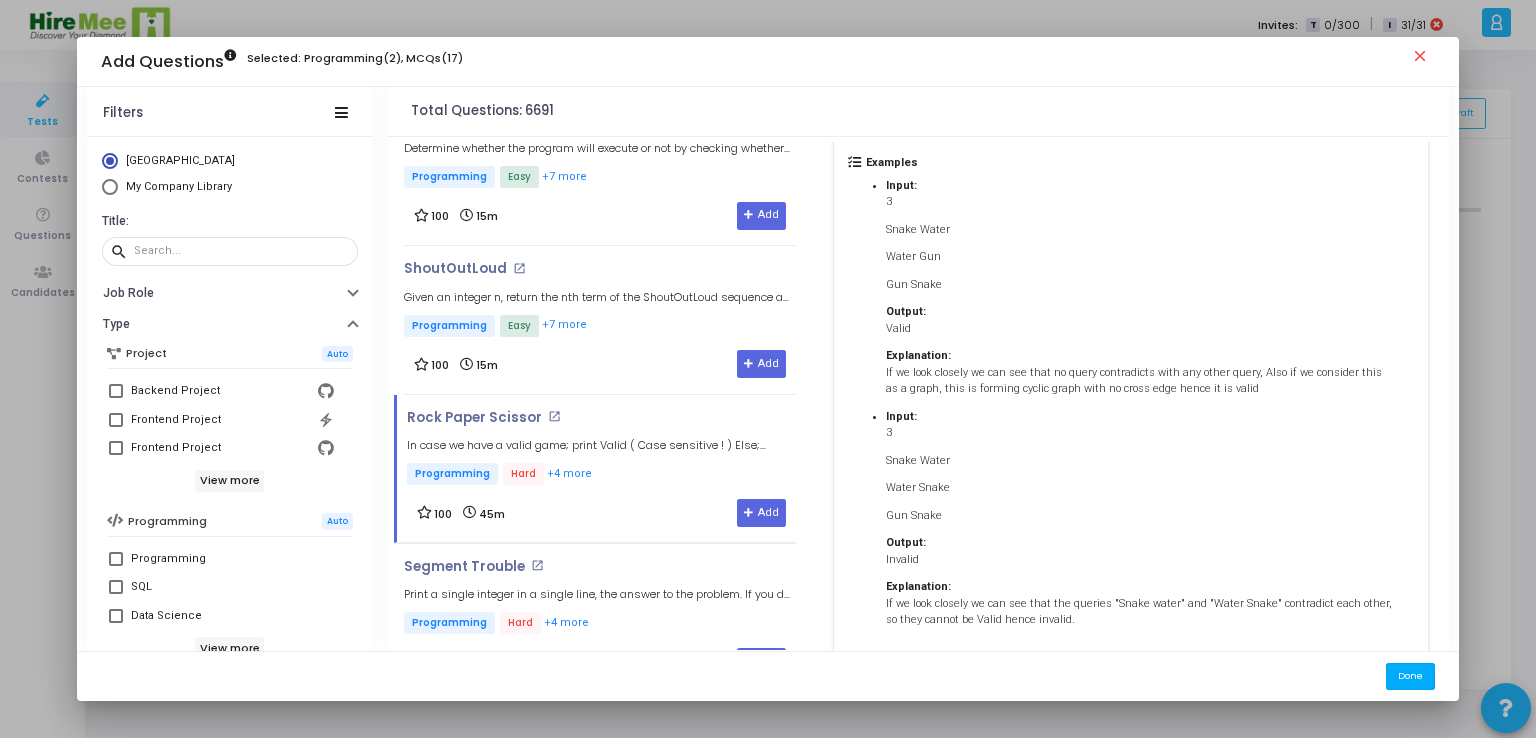 click on "Done" at bounding box center (1410, 676) 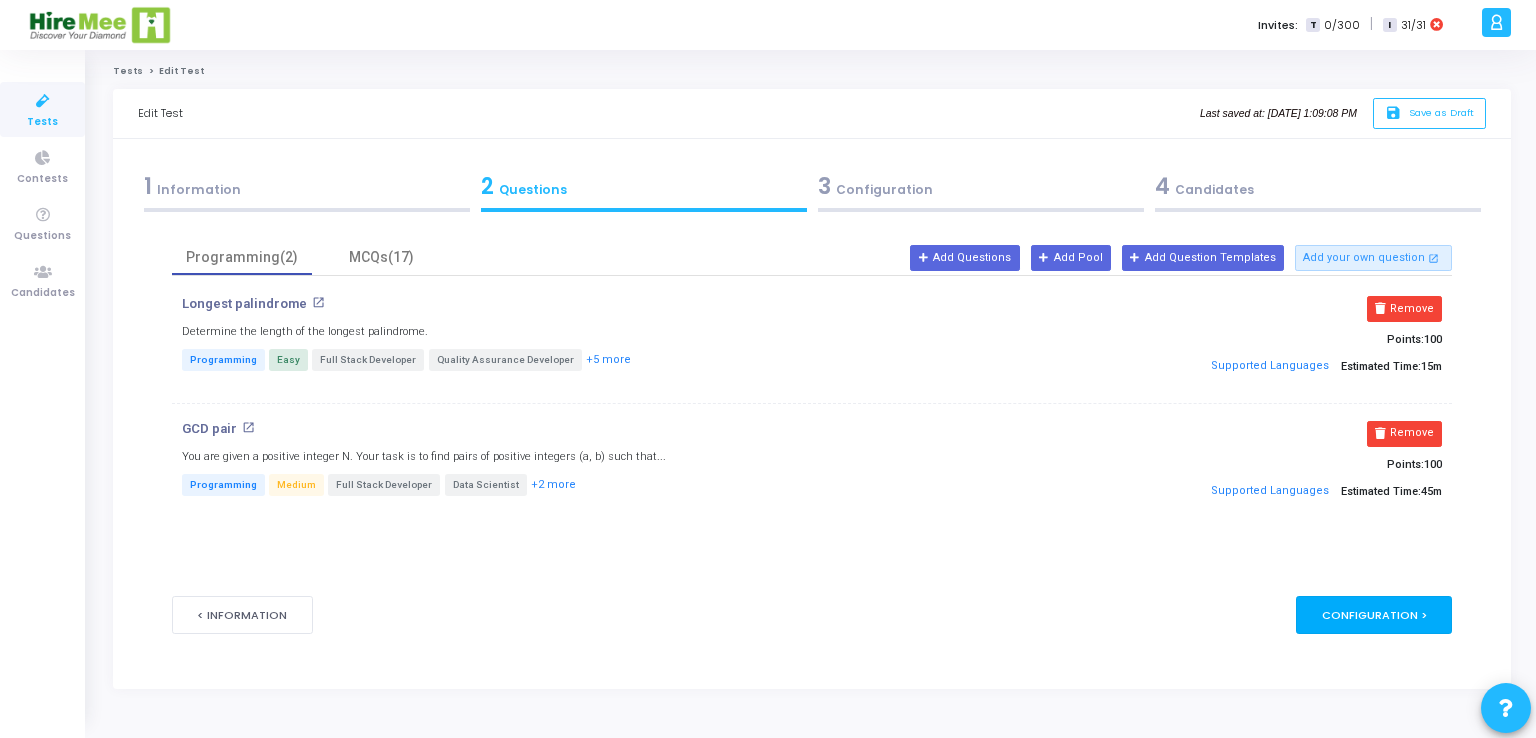 click on "Configuration >" at bounding box center [1374, 614] 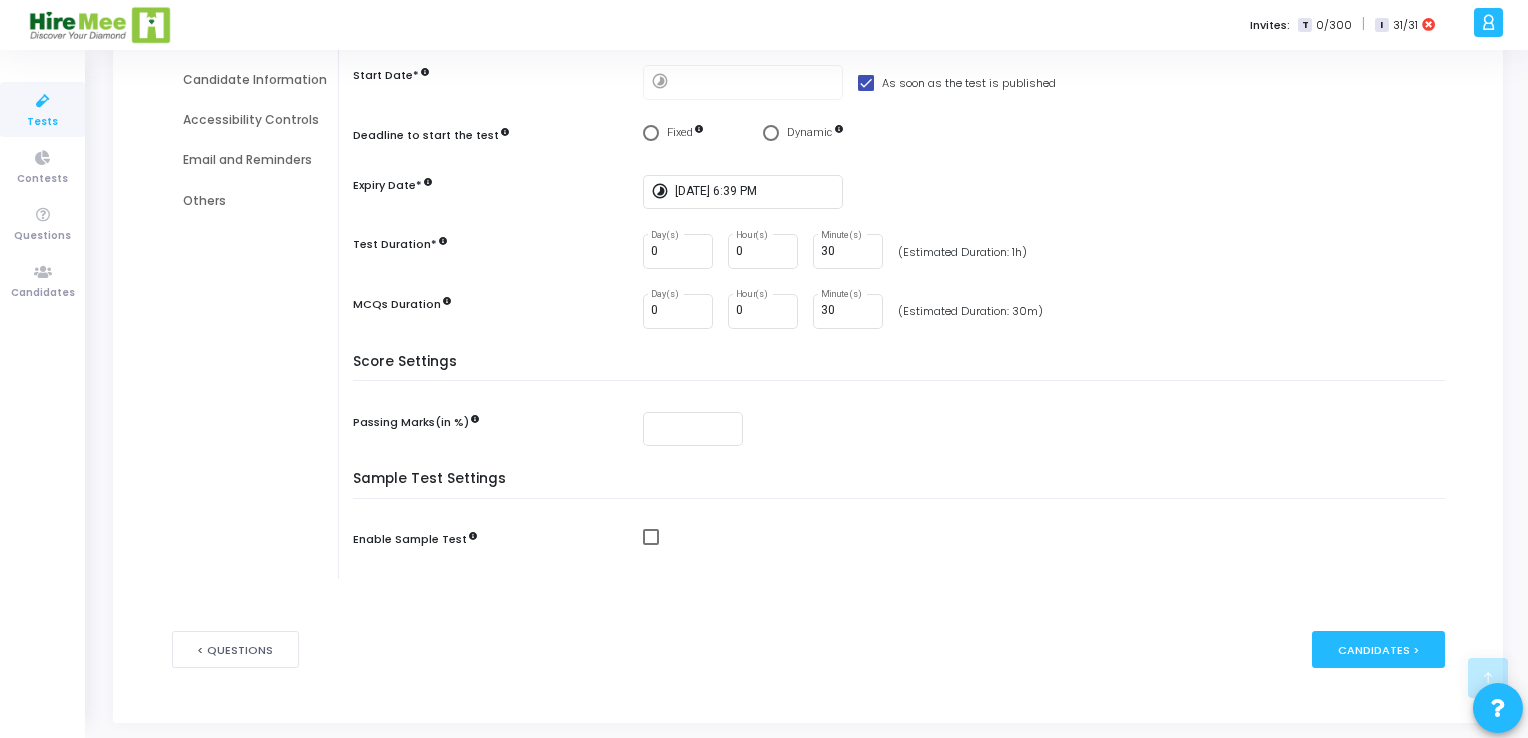 scroll, scrollTop: 317, scrollLeft: 0, axis: vertical 